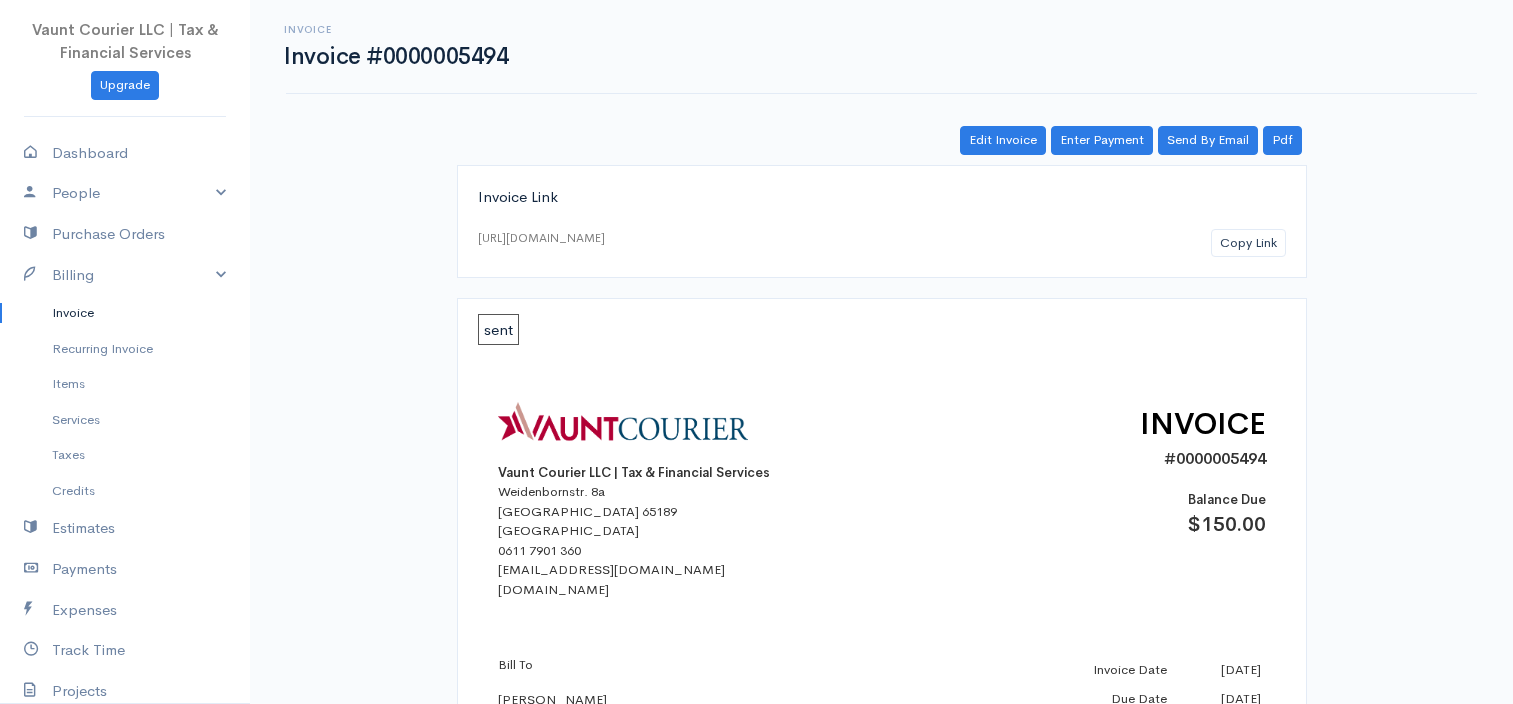 scroll, scrollTop: 0, scrollLeft: 0, axis: both 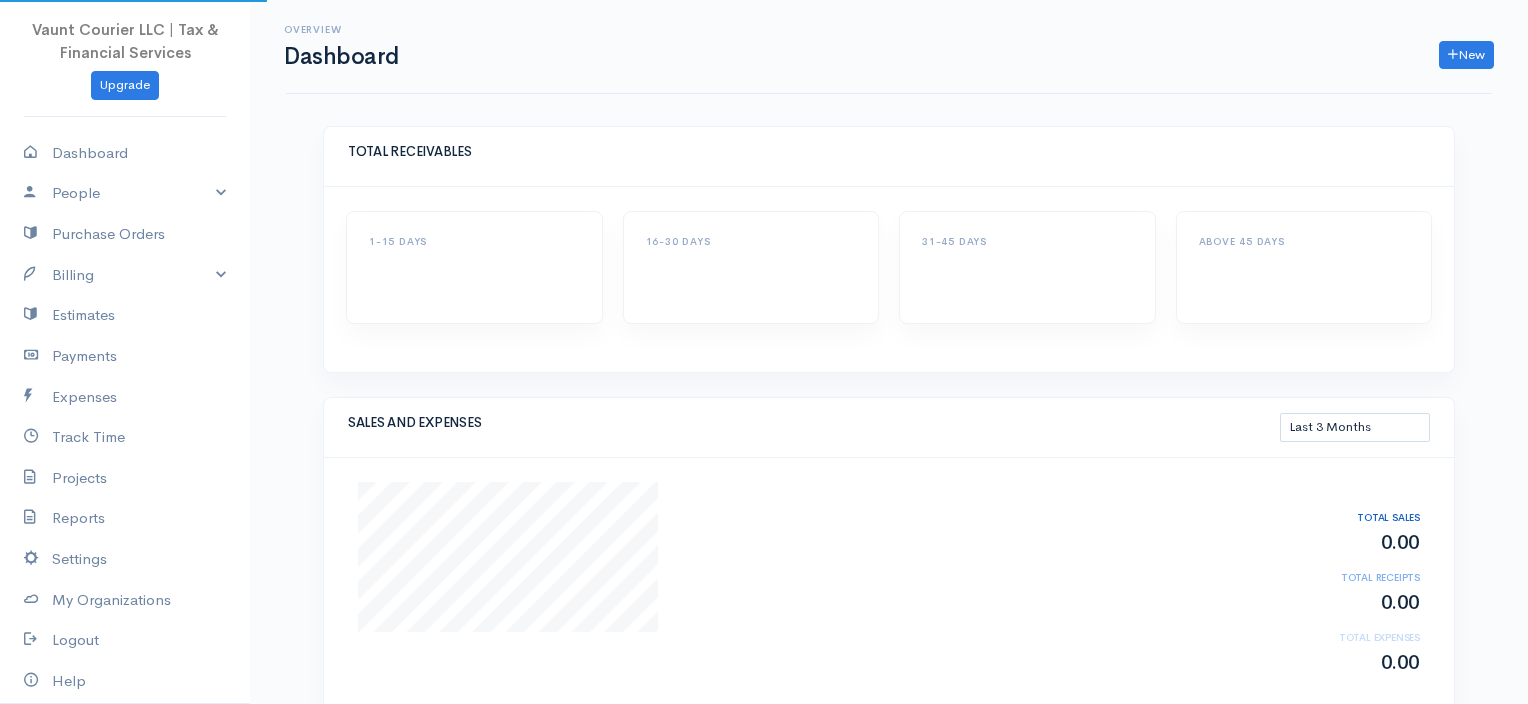 select on "90" 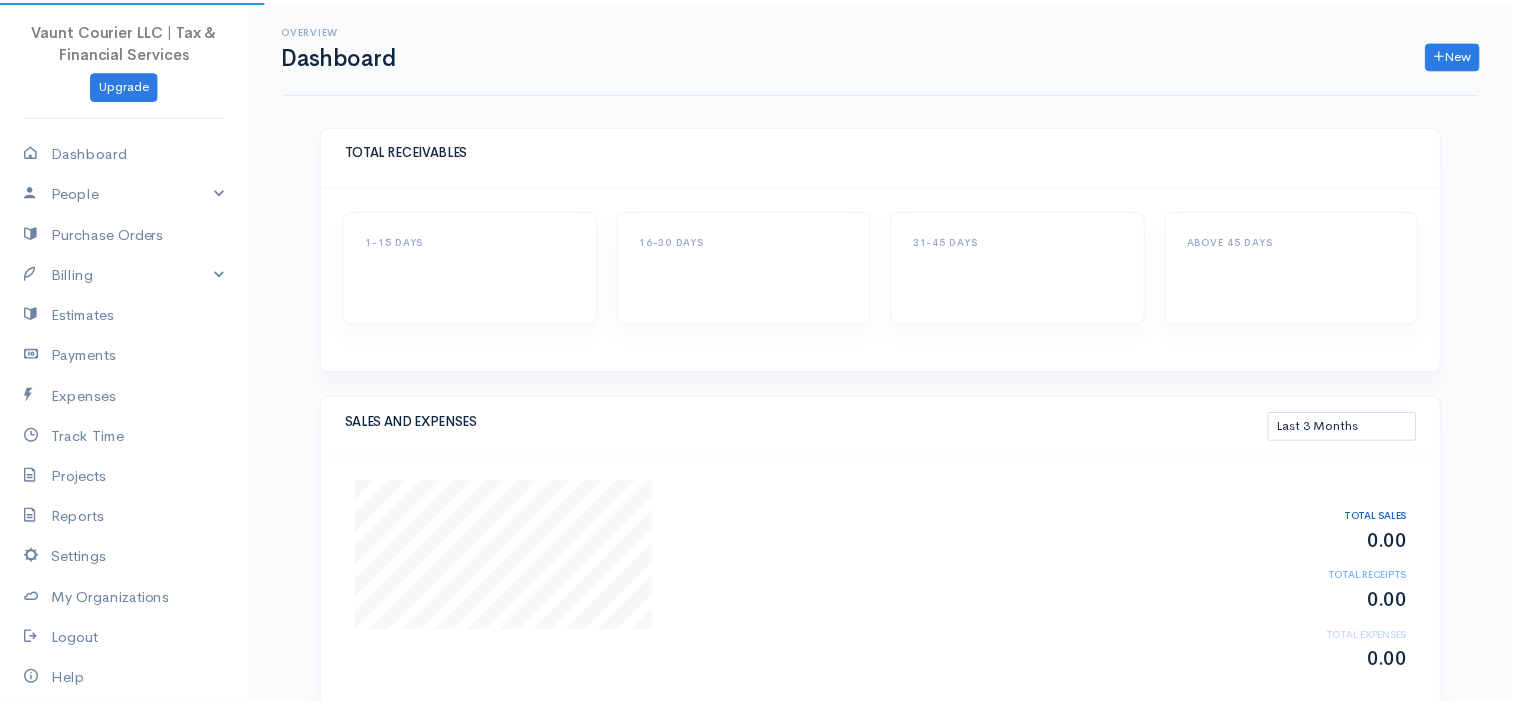 scroll, scrollTop: 0, scrollLeft: 0, axis: both 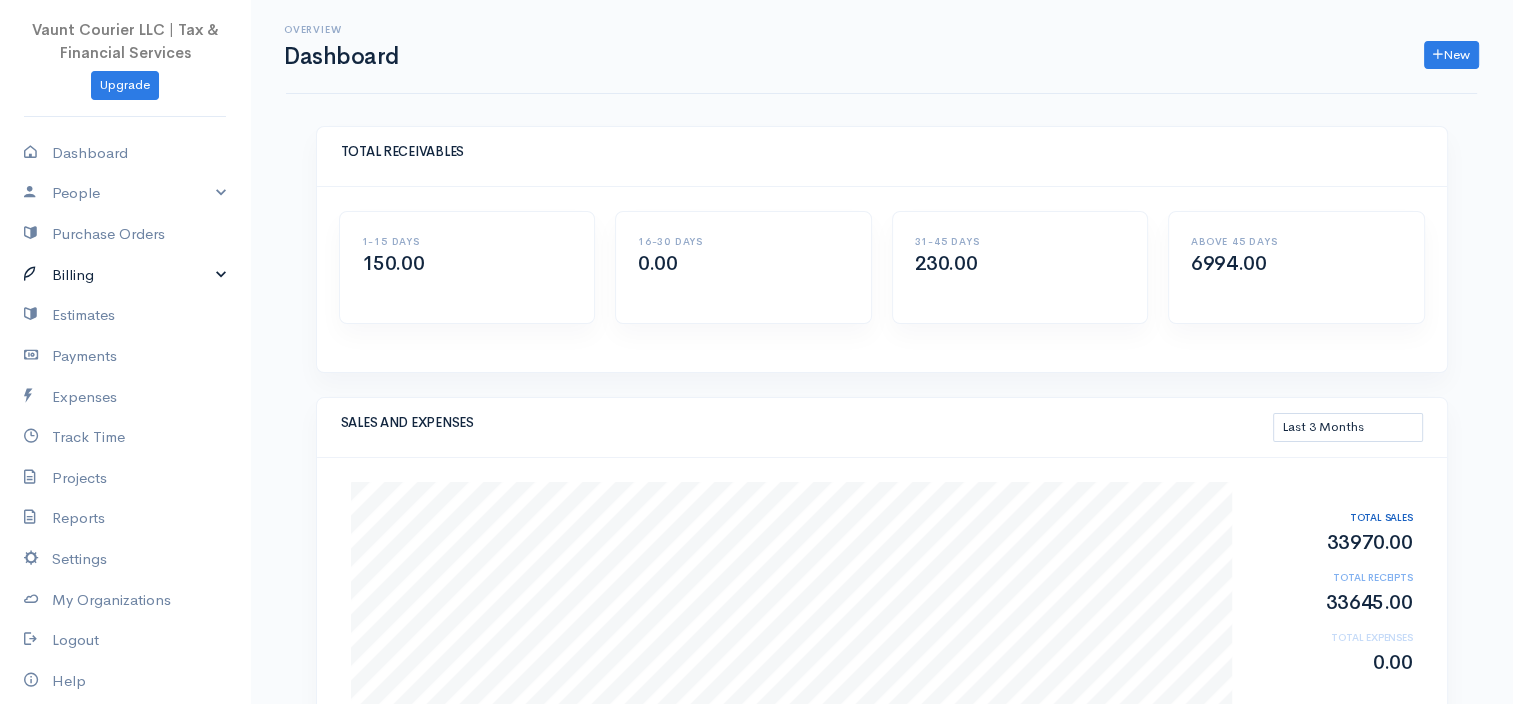 click on "Billing" at bounding box center (125, 275) 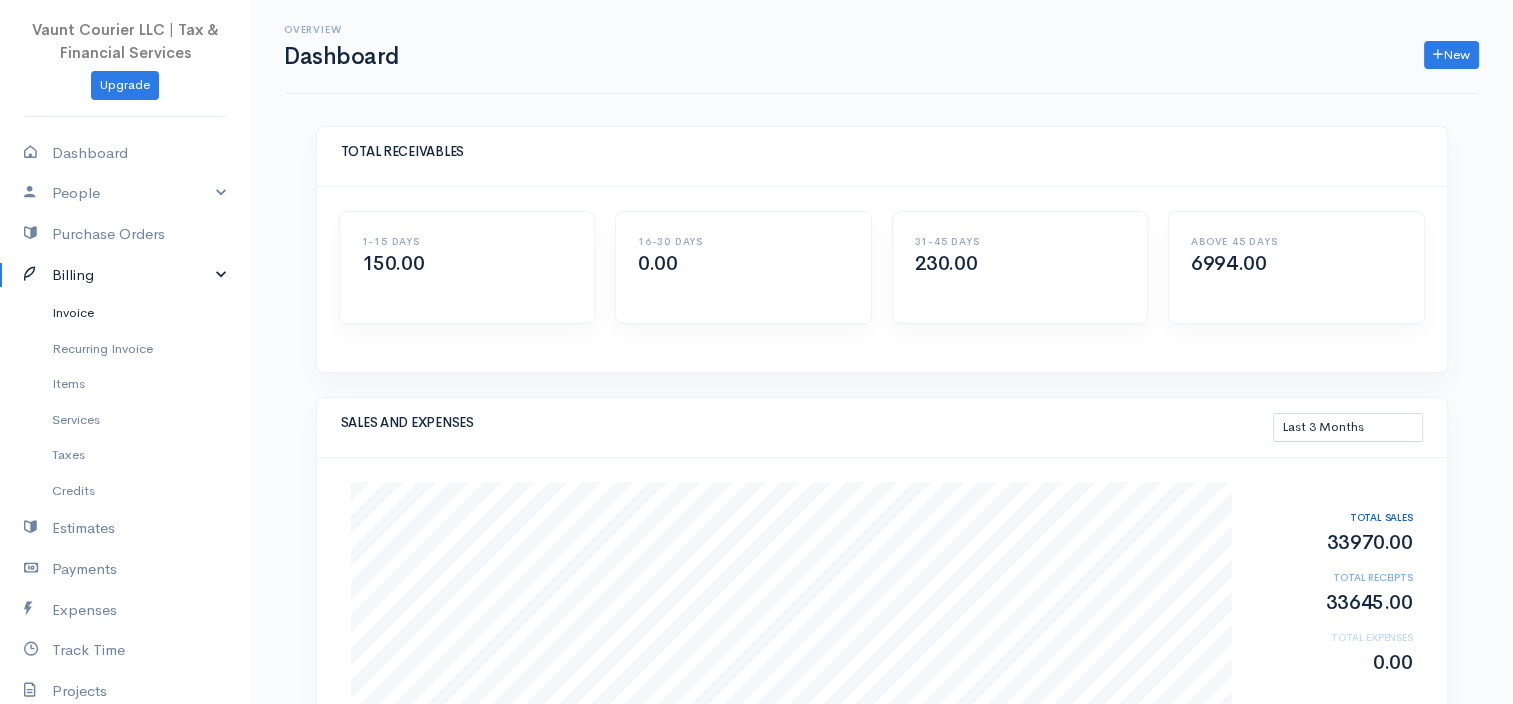 click on "Invoice" at bounding box center [125, 313] 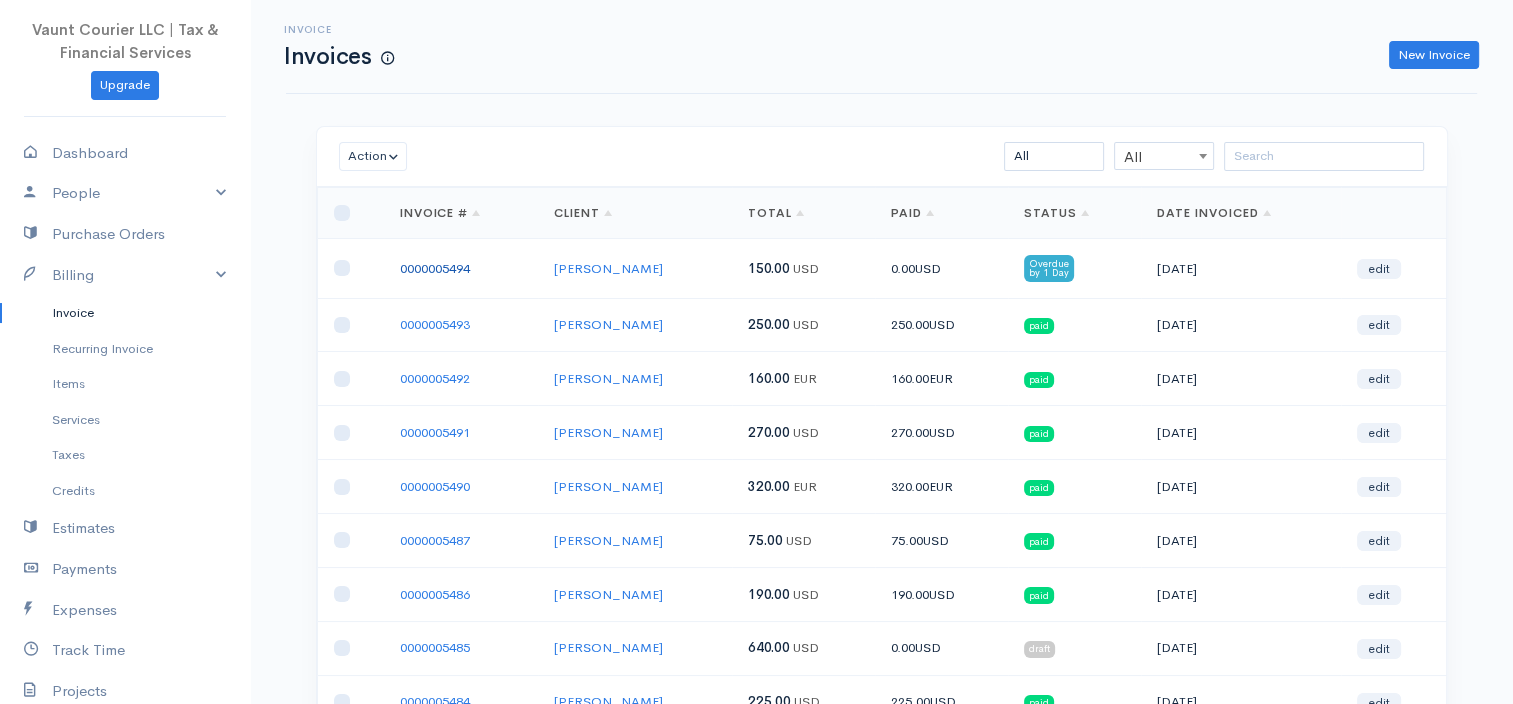 click on "0000005494" at bounding box center (435, 268) 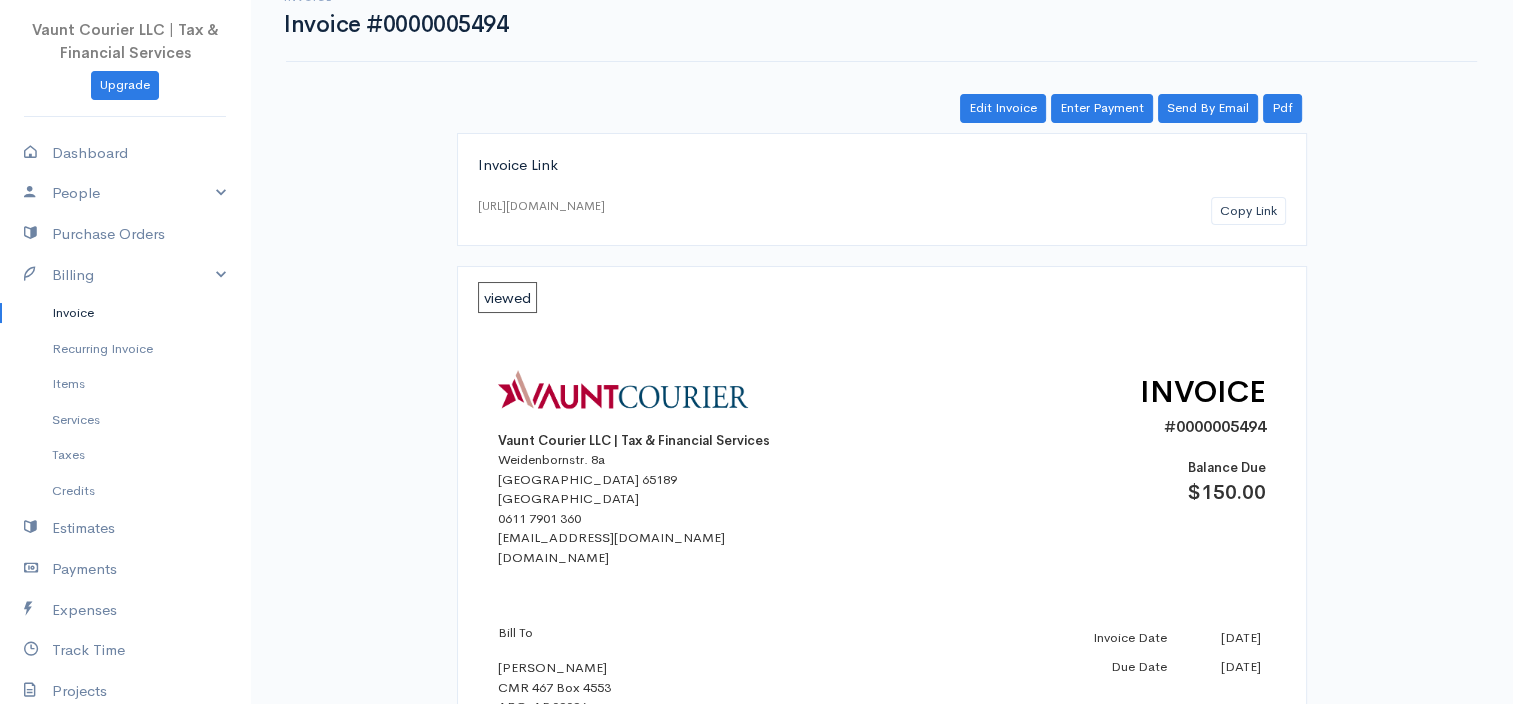 scroll, scrollTop: 0, scrollLeft: 0, axis: both 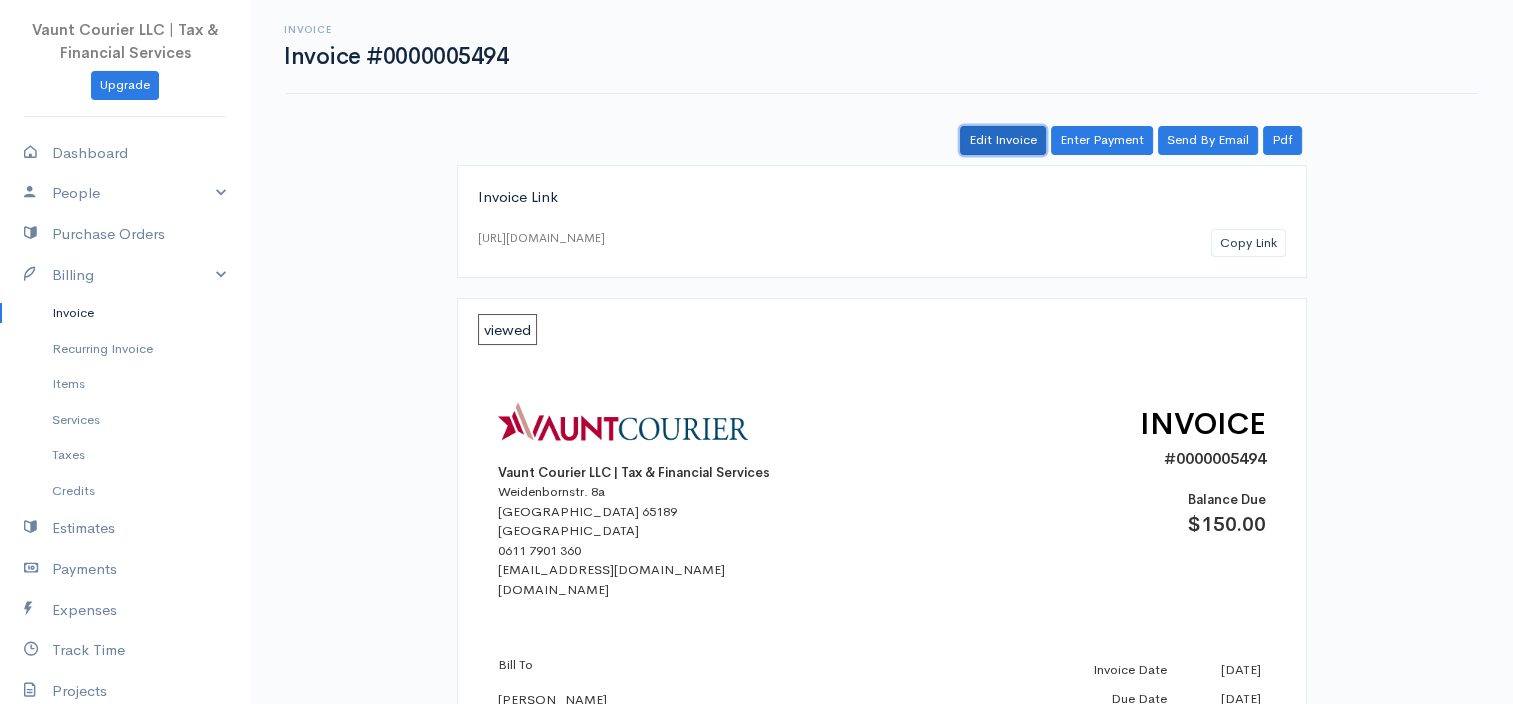 click on "Edit Invoice" at bounding box center [1003, 140] 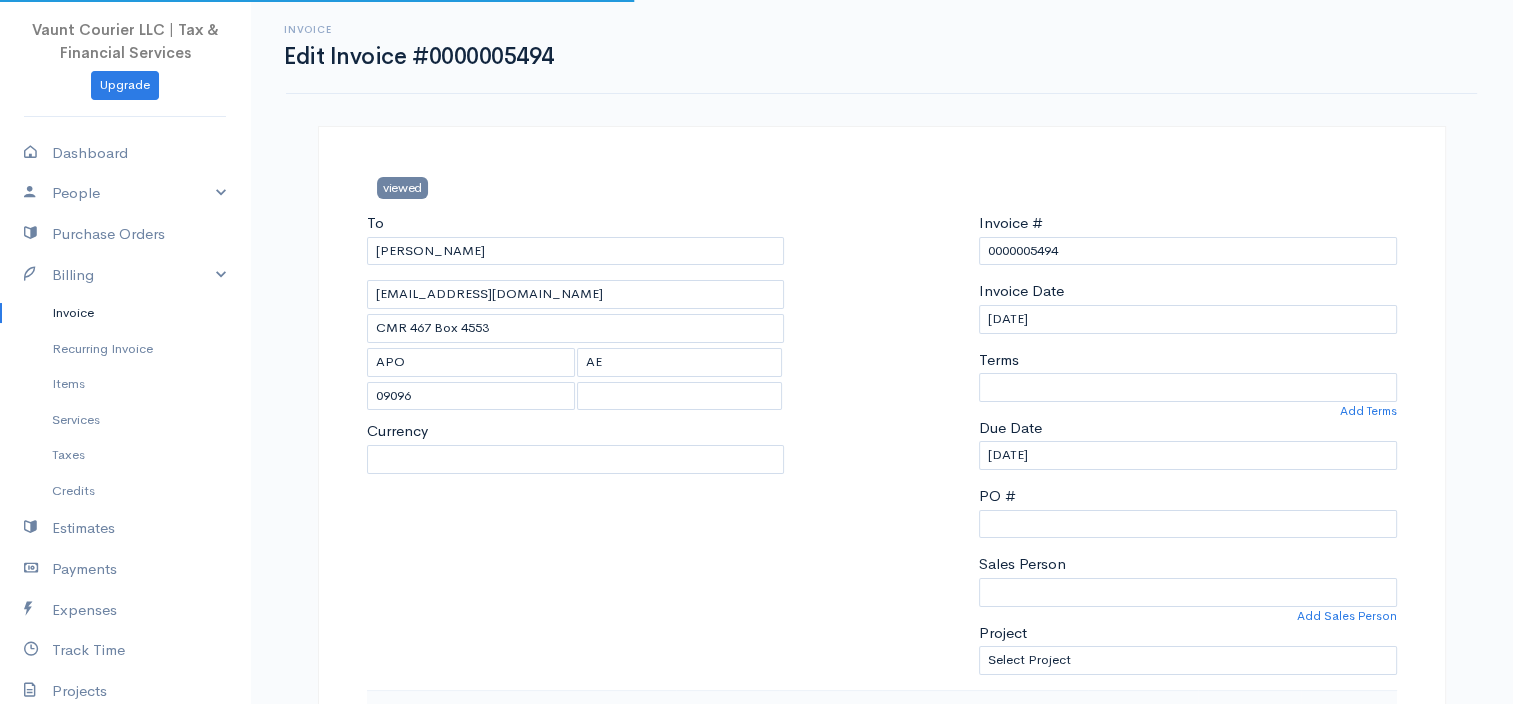 select on "[GEOGRAPHIC_DATA]" 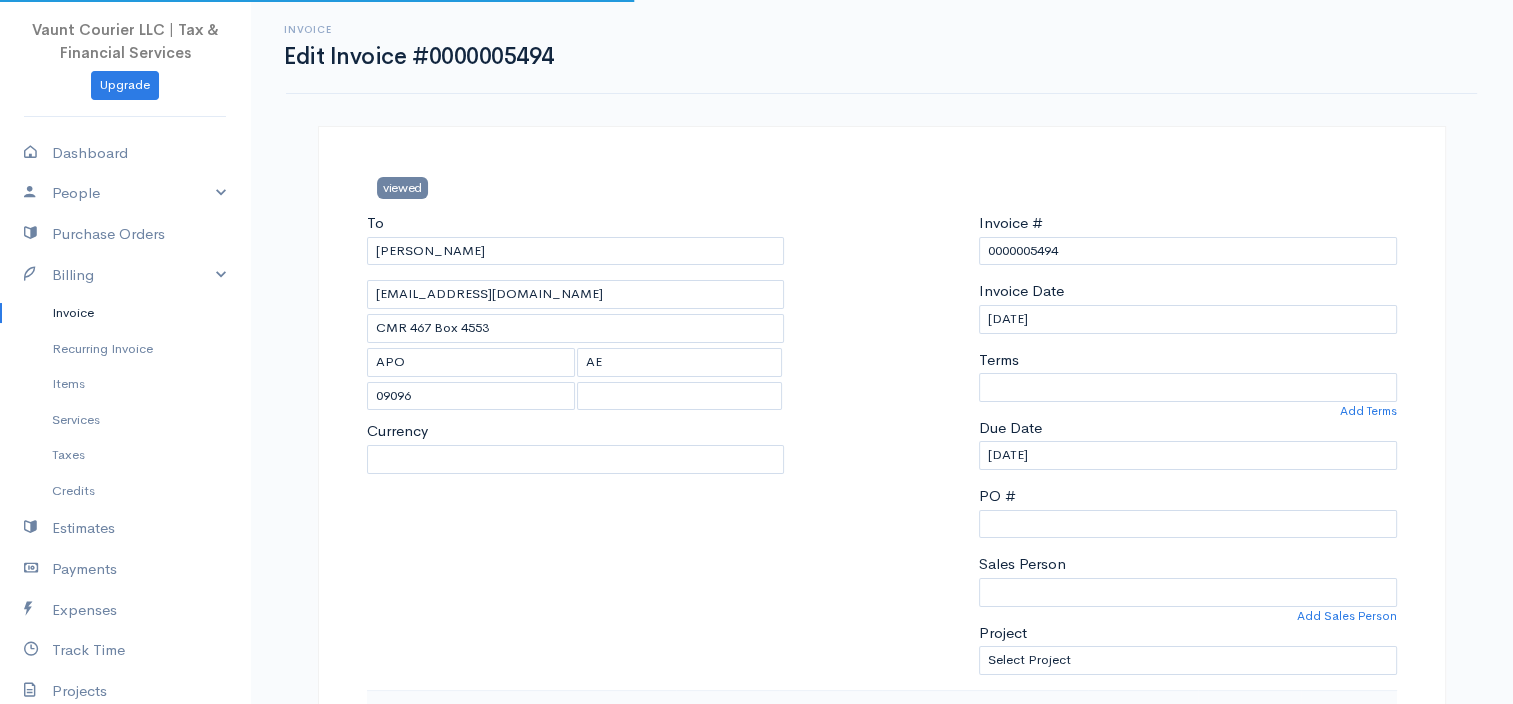 select on "USD" 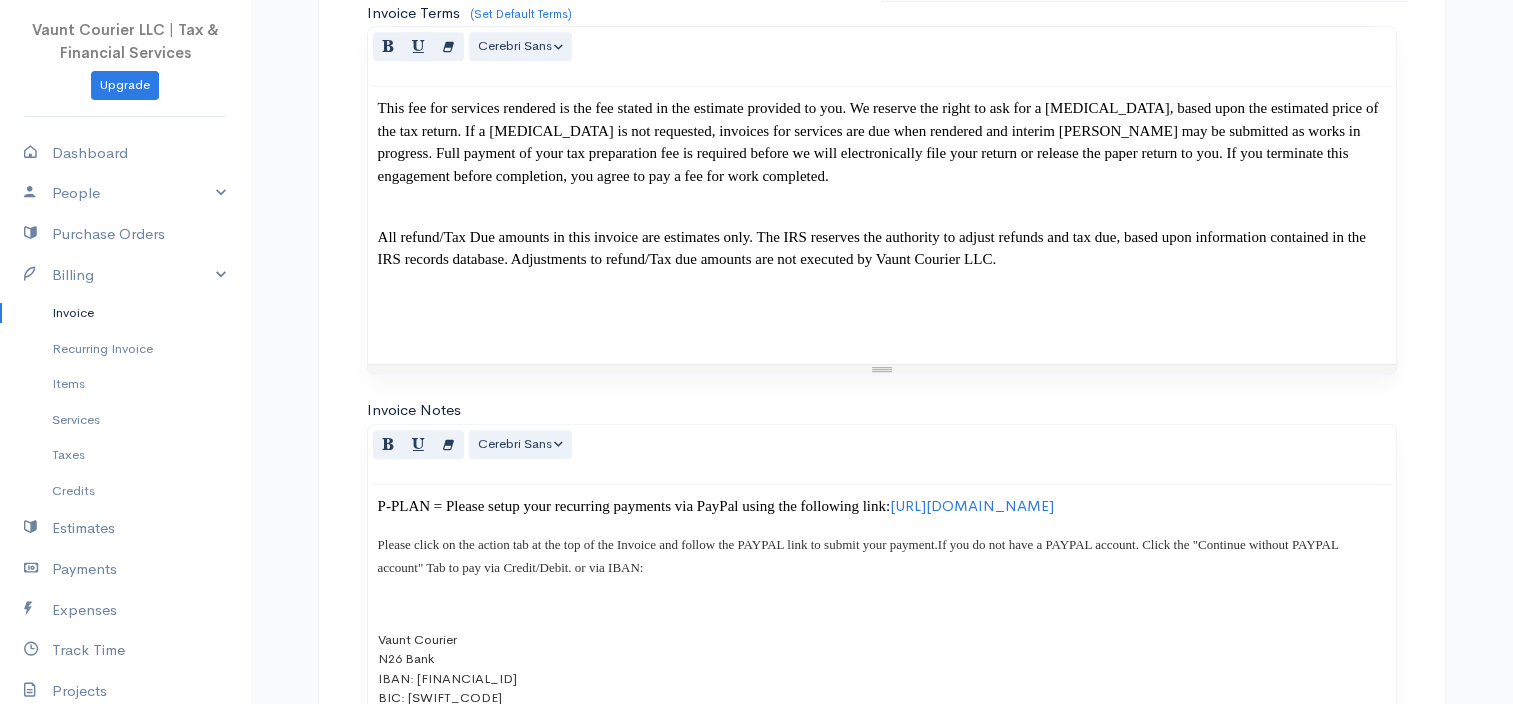 scroll, scrollTop: 1300, scrollLeft: 0, axis: vertical 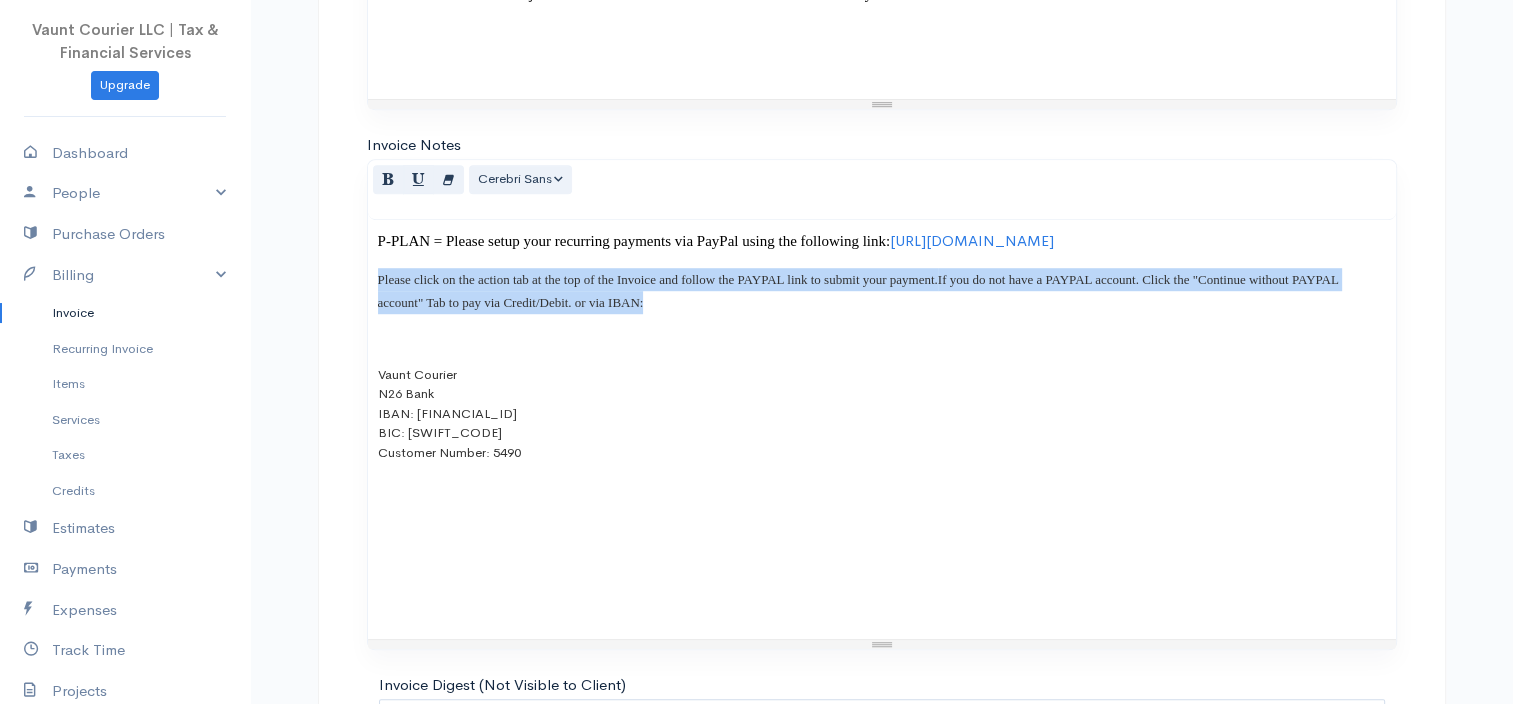 drag, startPoint x: 917, startPoint y: 371, endPoint x: 364, endPoint y: 357, distance: 553.1772 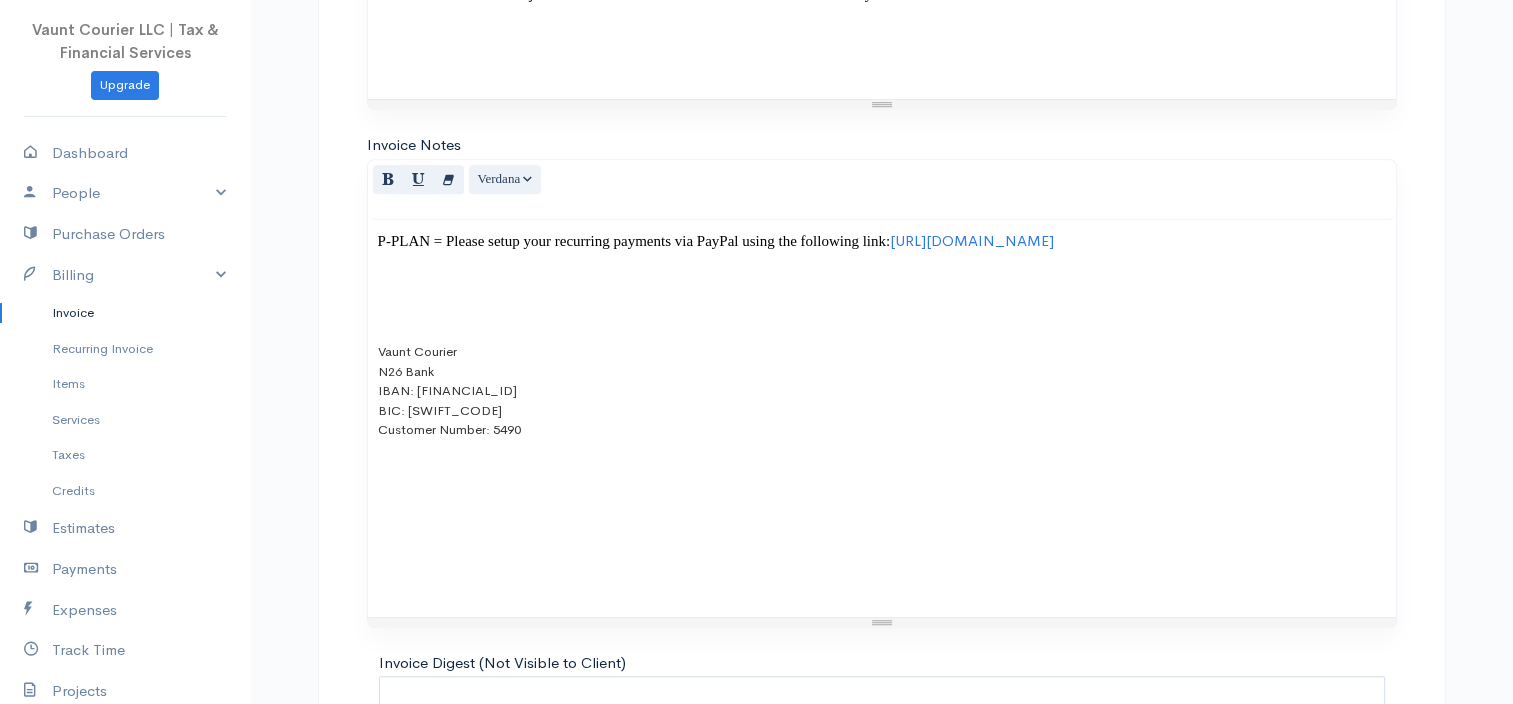 click at bounding box center (882, 317) 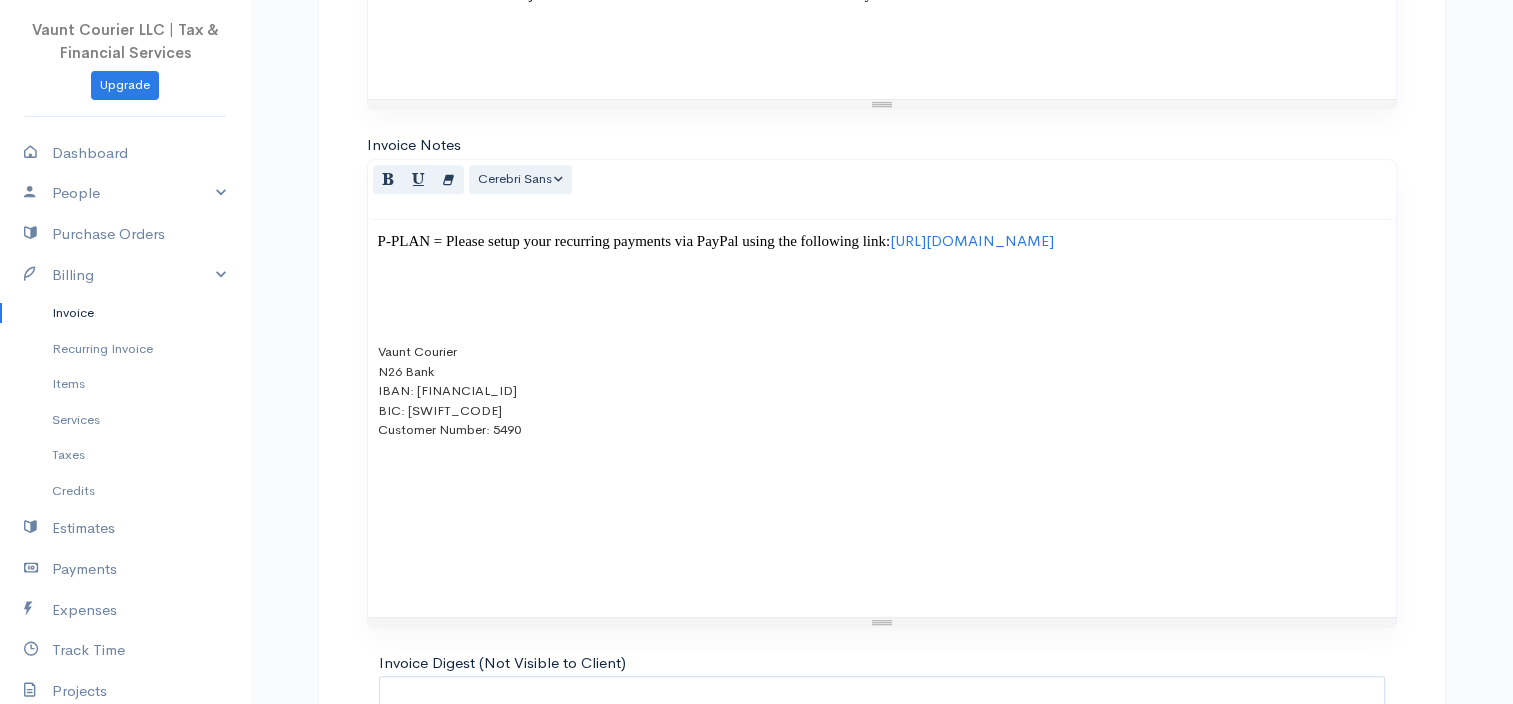 scroll, scrollTop: 0, scrollLeft: 0, axis: both 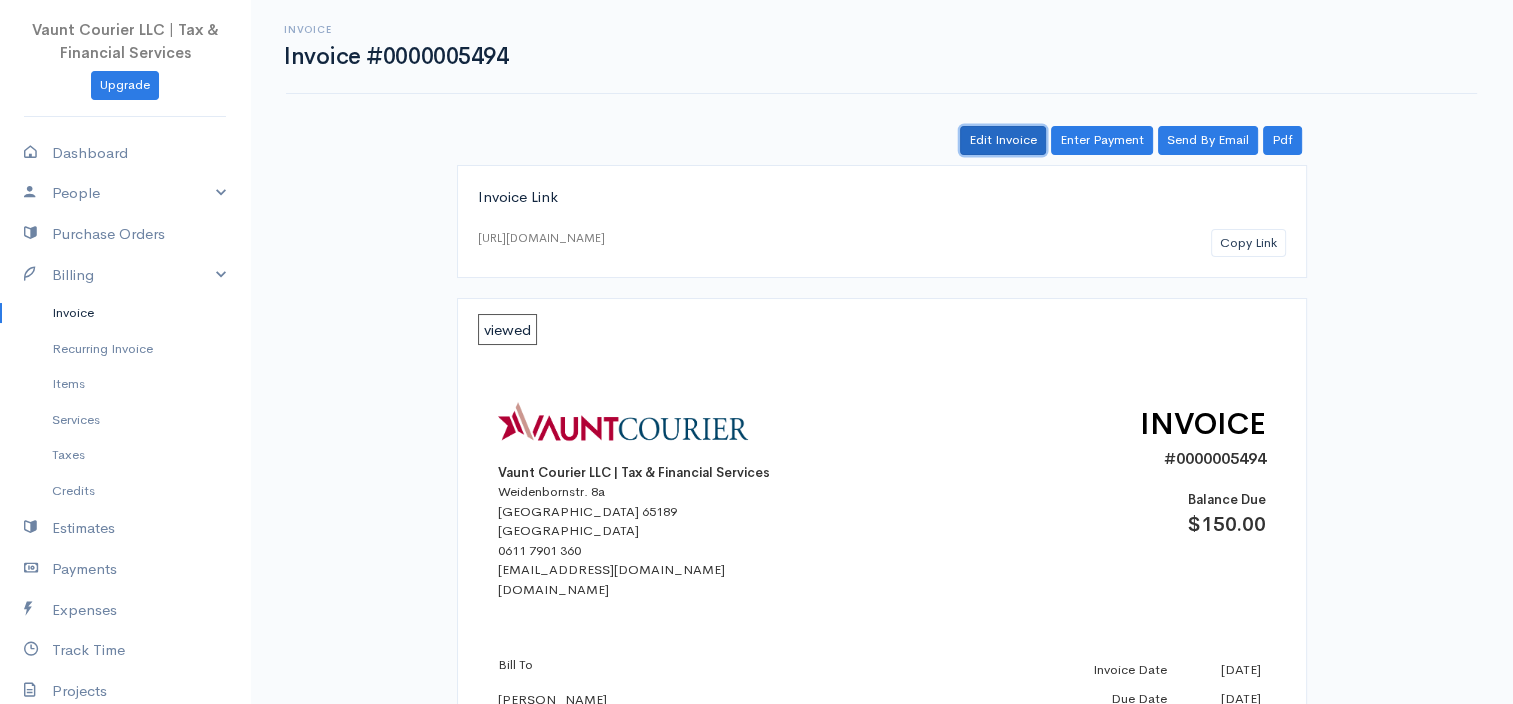 click on "Edit Invoice" at bounding box center (1003, 140) 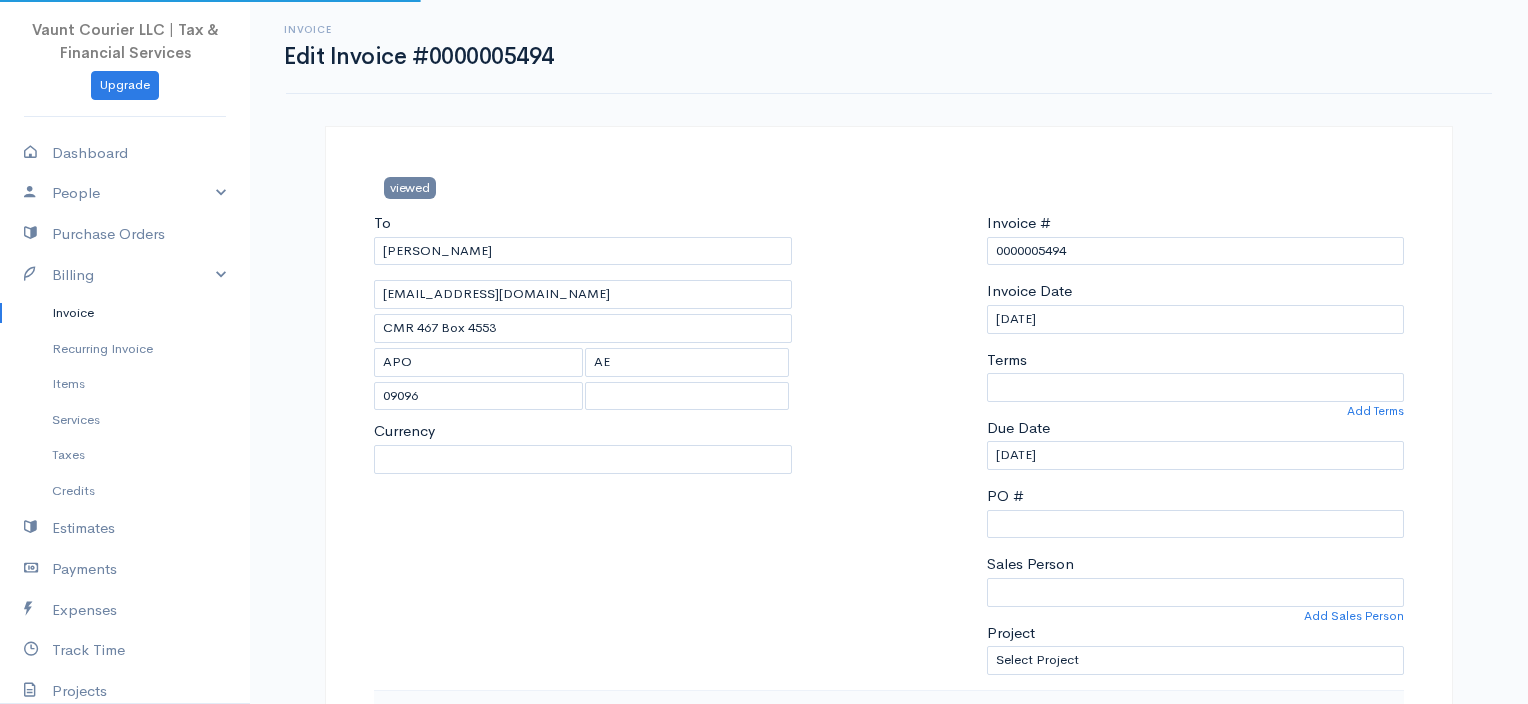 select 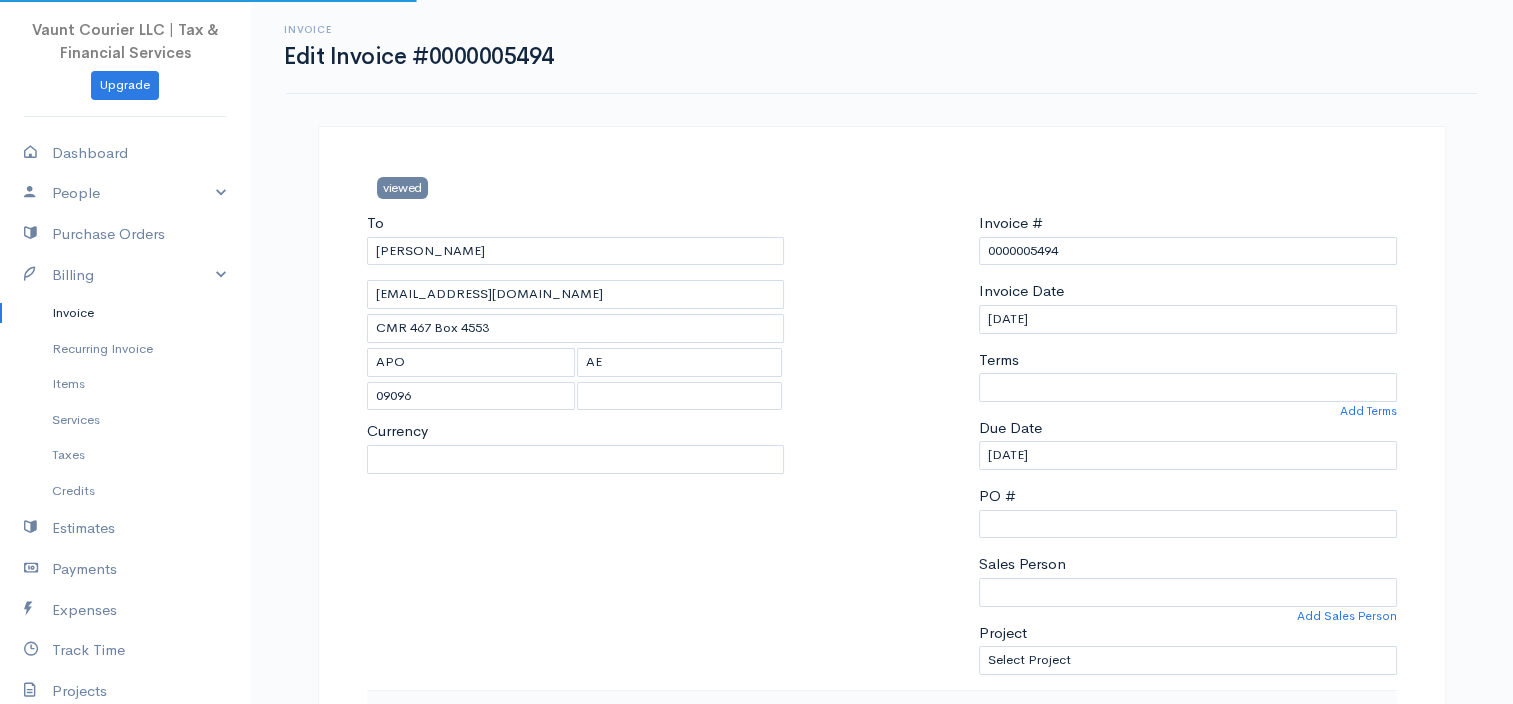 select on "[GEOGRAPHIC_DATA]" 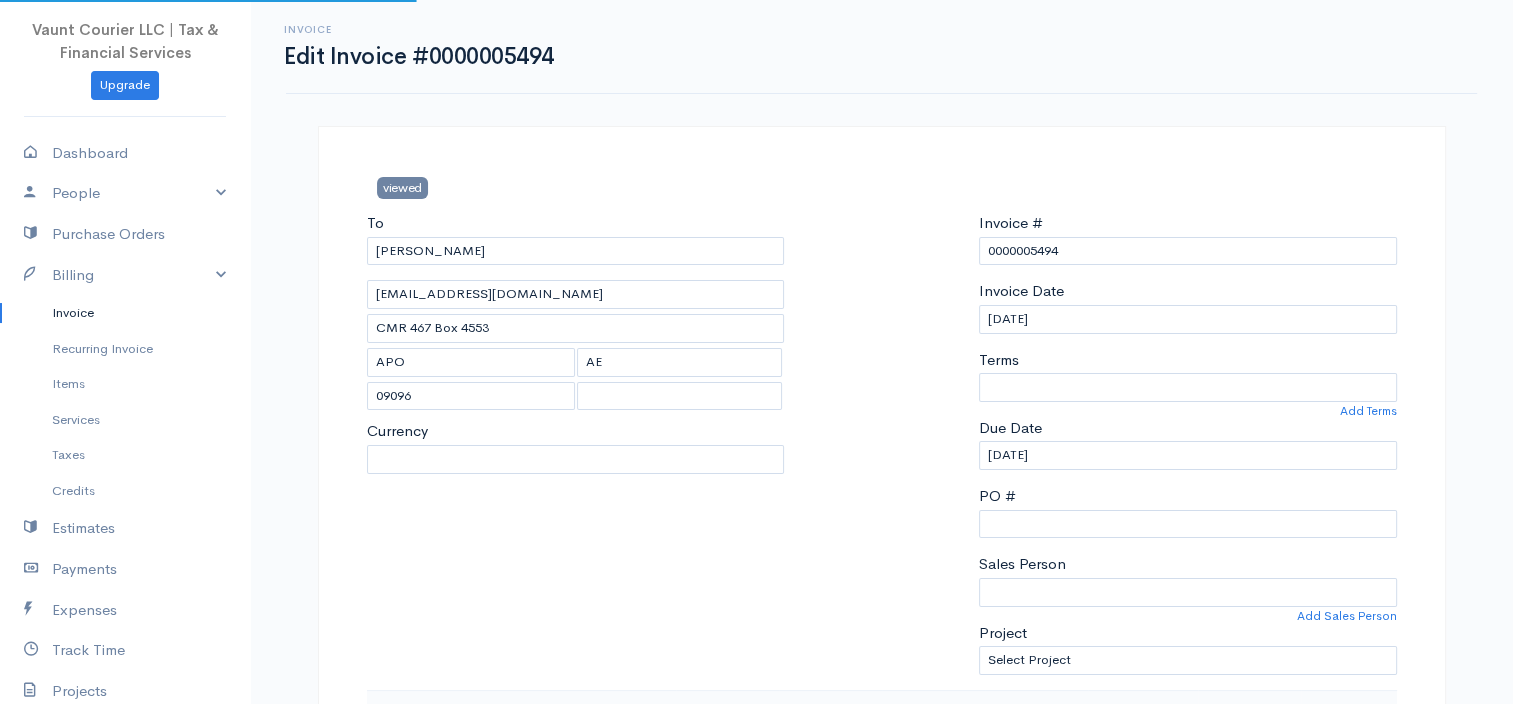 select on "USD" 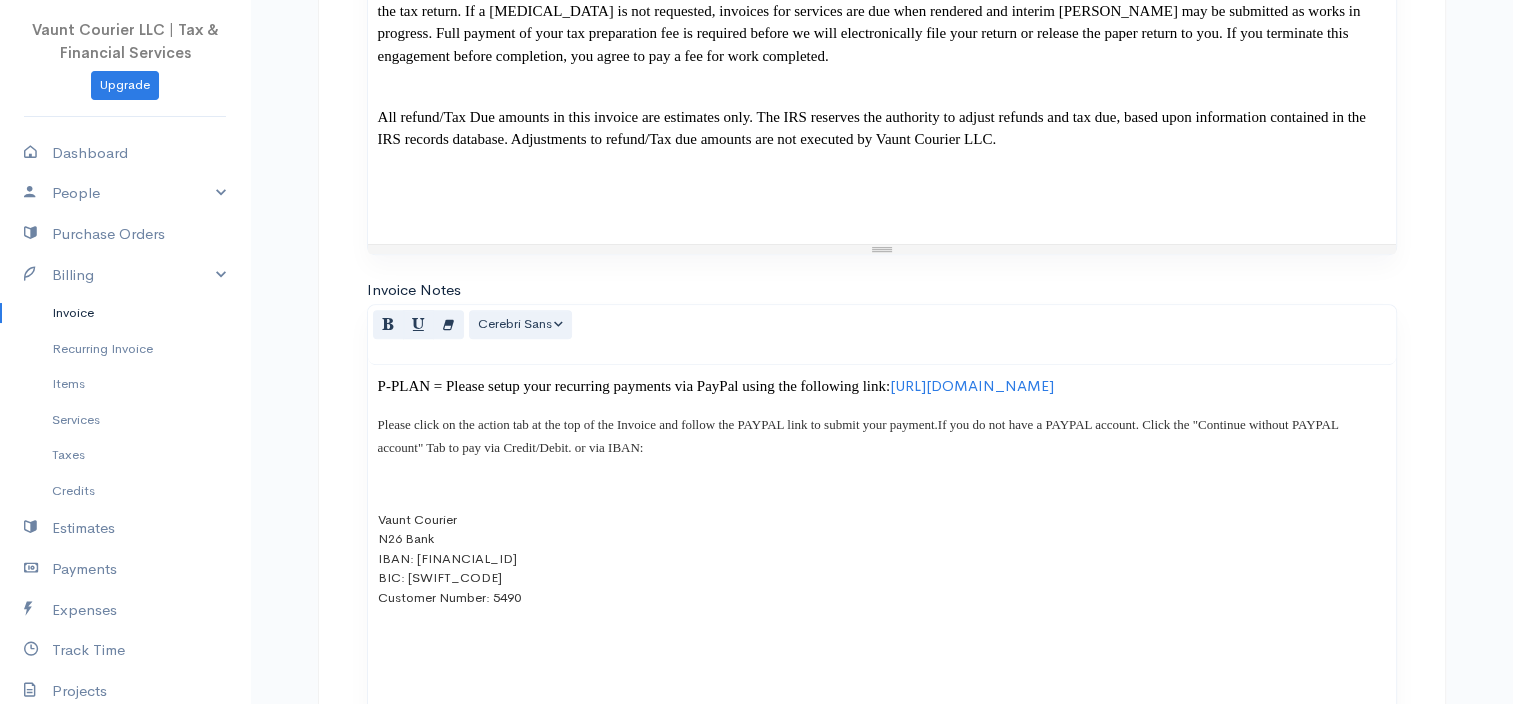 scroll, scrollTop: 1300, scrollLeft: 0, axis: vertical 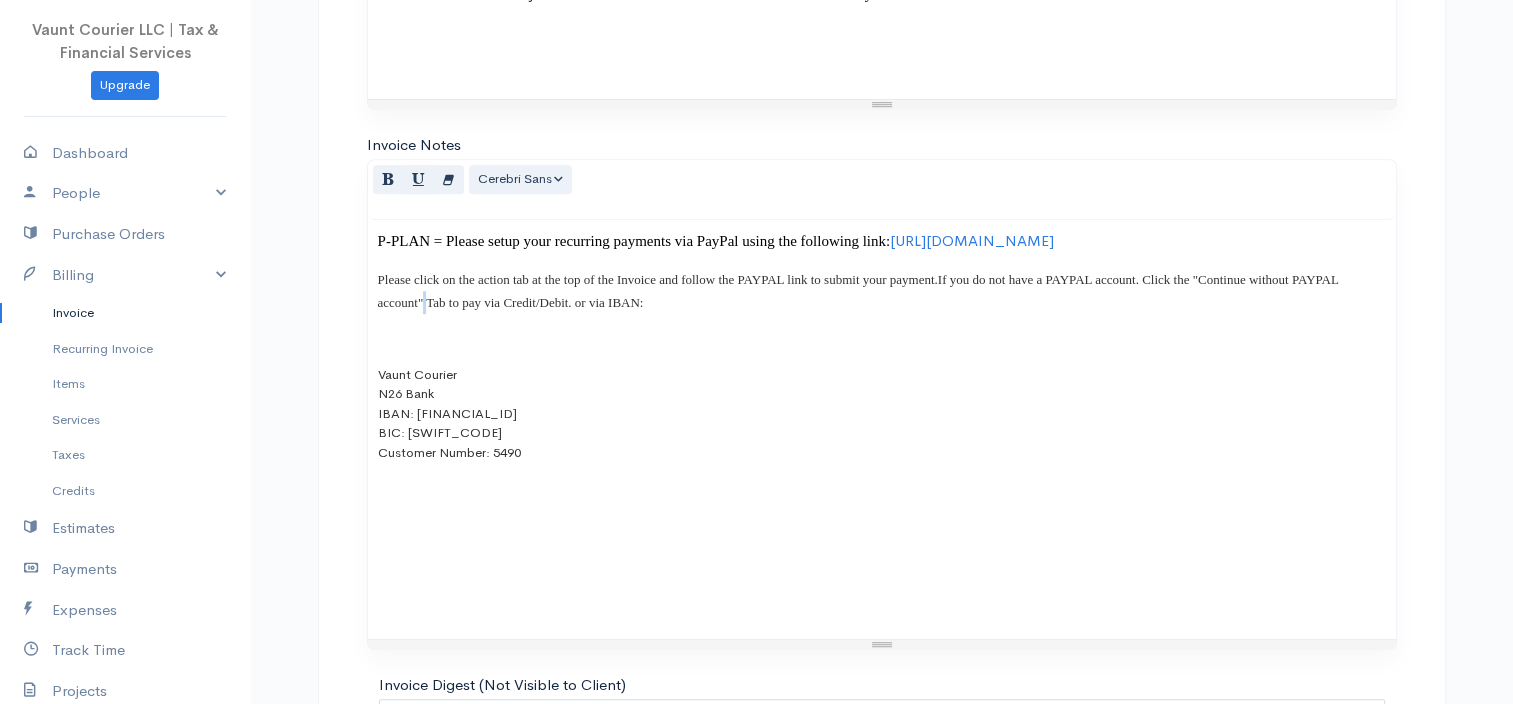 click on "If you do not have a PAYPAL account. Click the "Continue without PAYPAL account" Tab to pay via Credit/Debit. or via IBAN:" at bounding box center [858, 291] 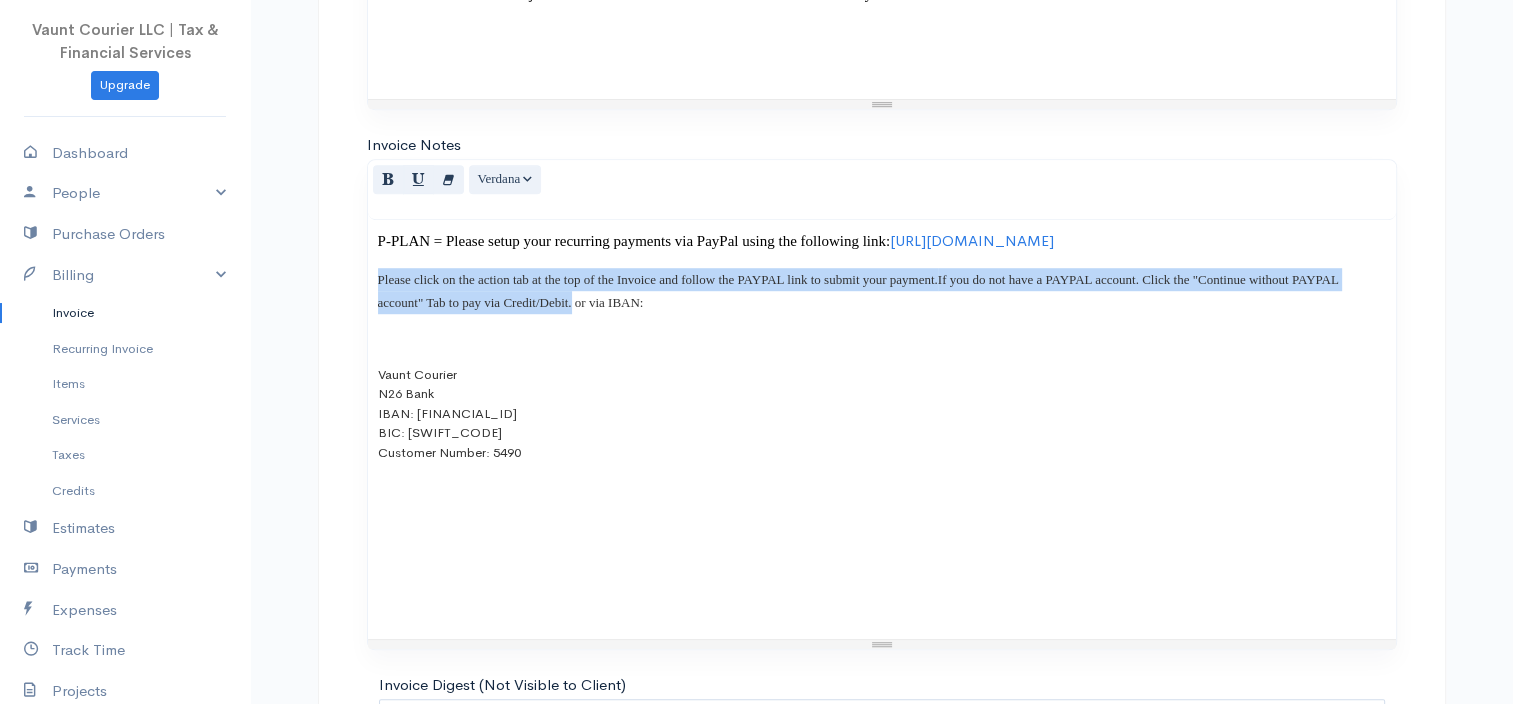 drag, startPoint x: 795, startPoint y: 373, endPoint x: 249, endPoint y: 354, distance: 546.3305 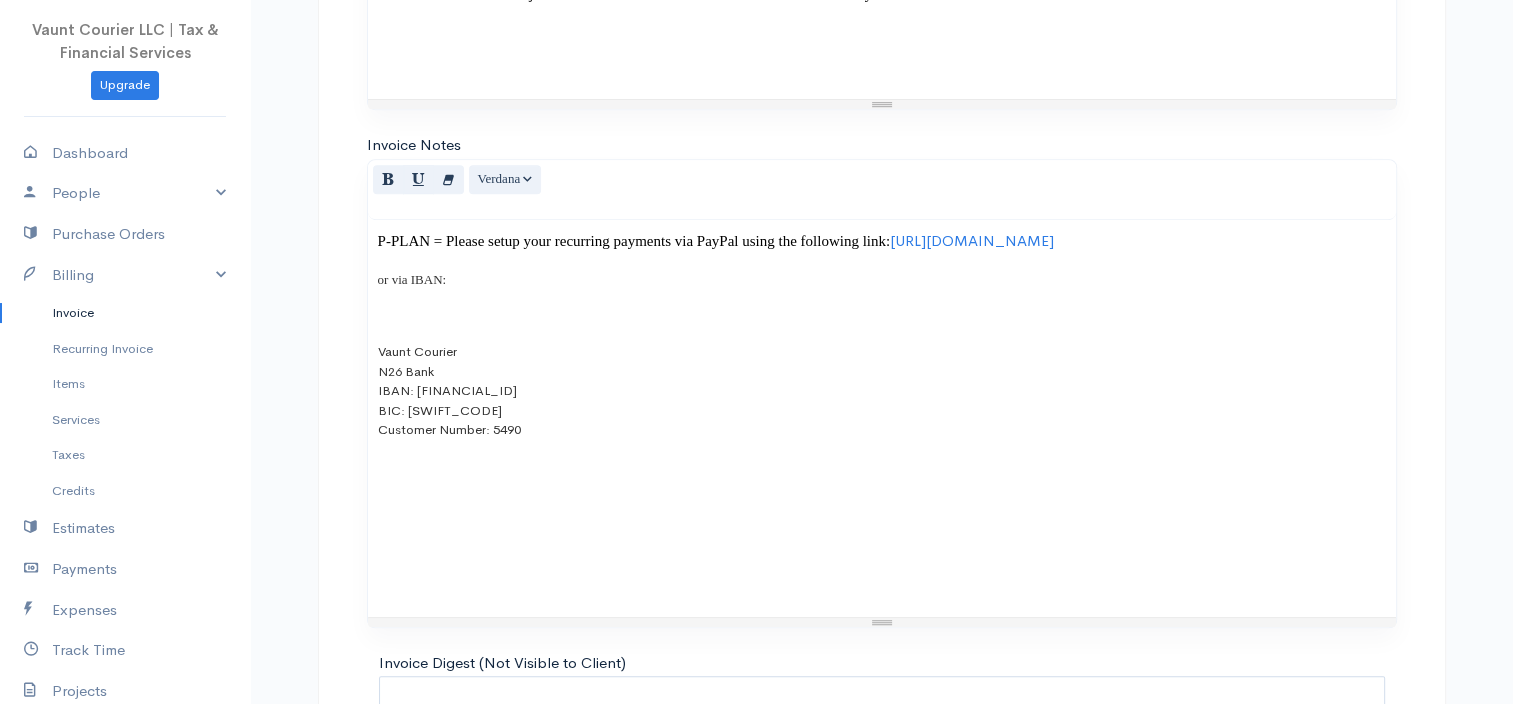 click on "or via IBAN:" at bounding box center [412, 279] 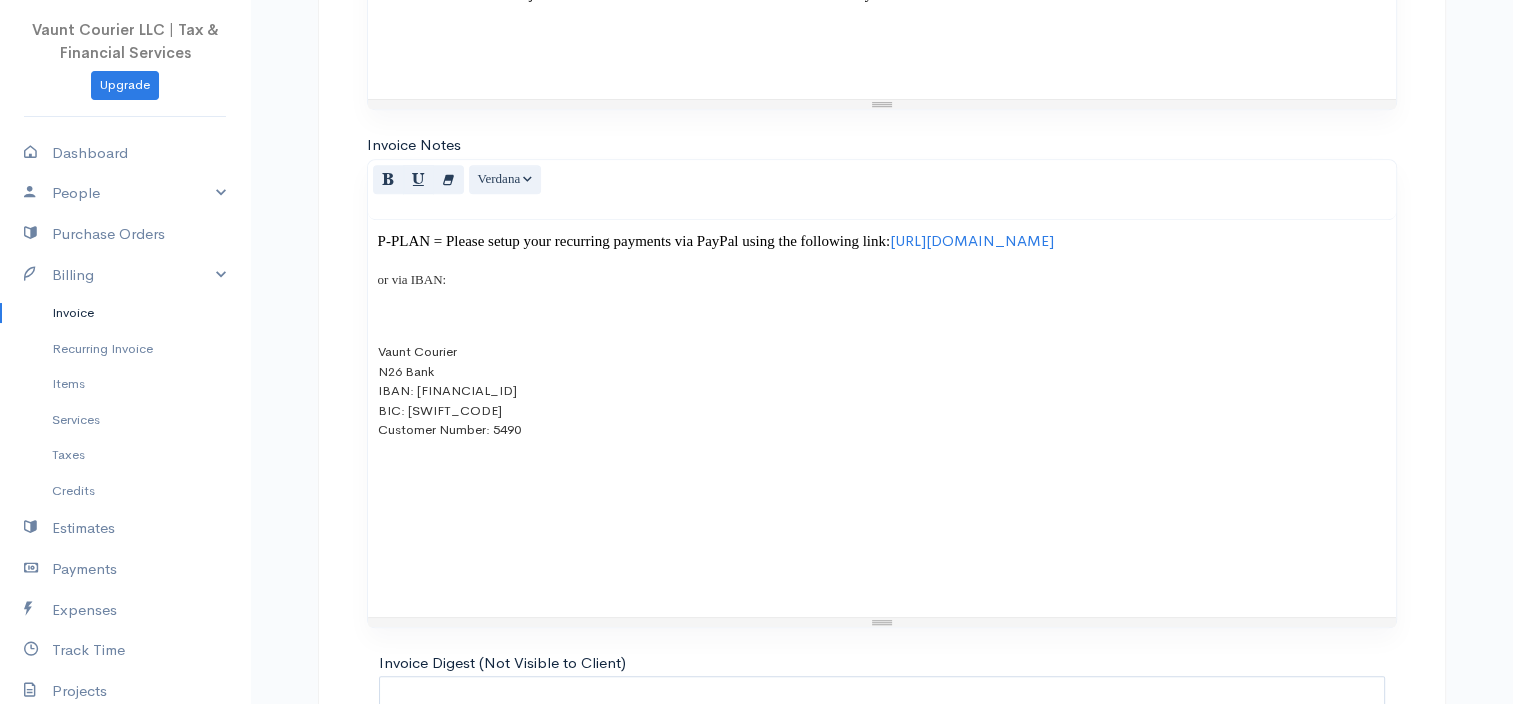 click on "or via IBAN:" at bounding box center (412, 279) 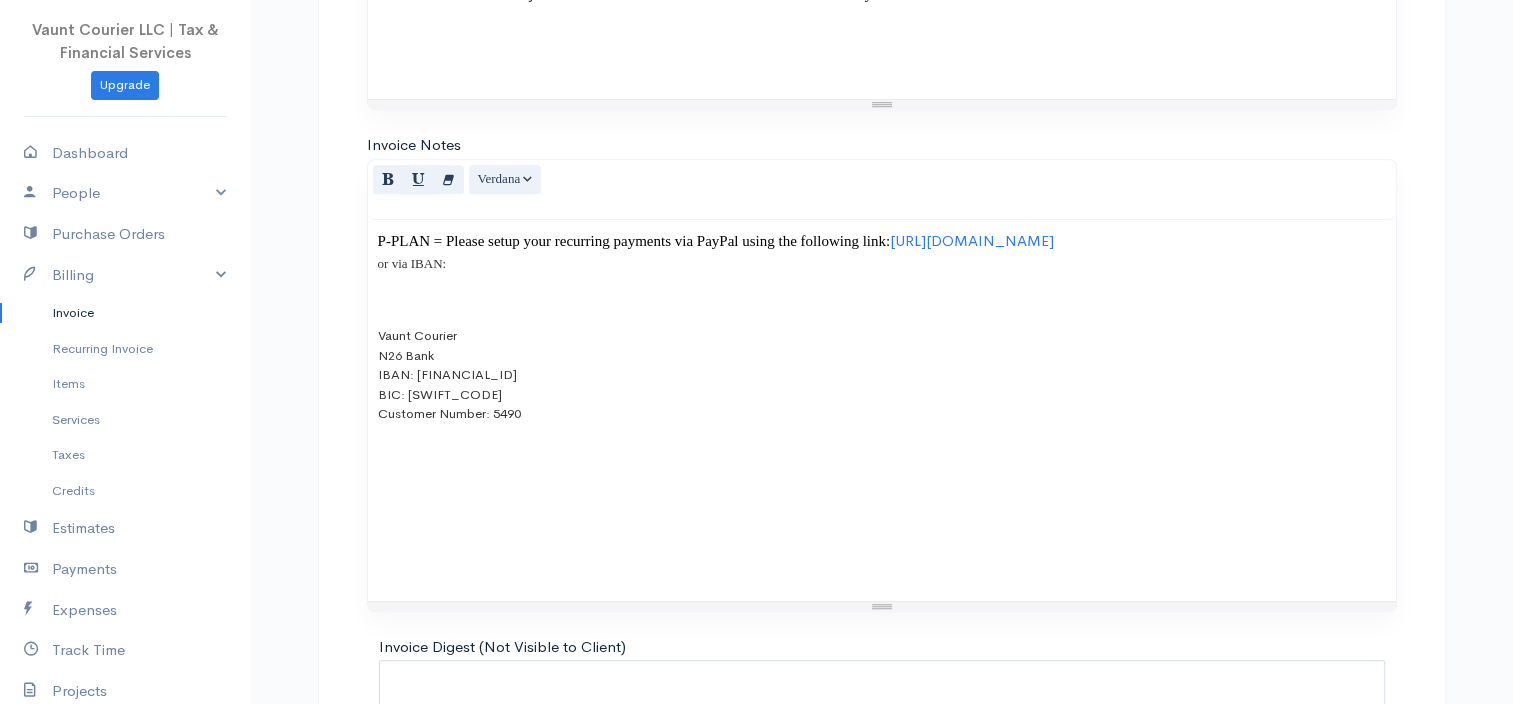 scroll, scrollTop: 0, scrollLeft: 0, axis: both 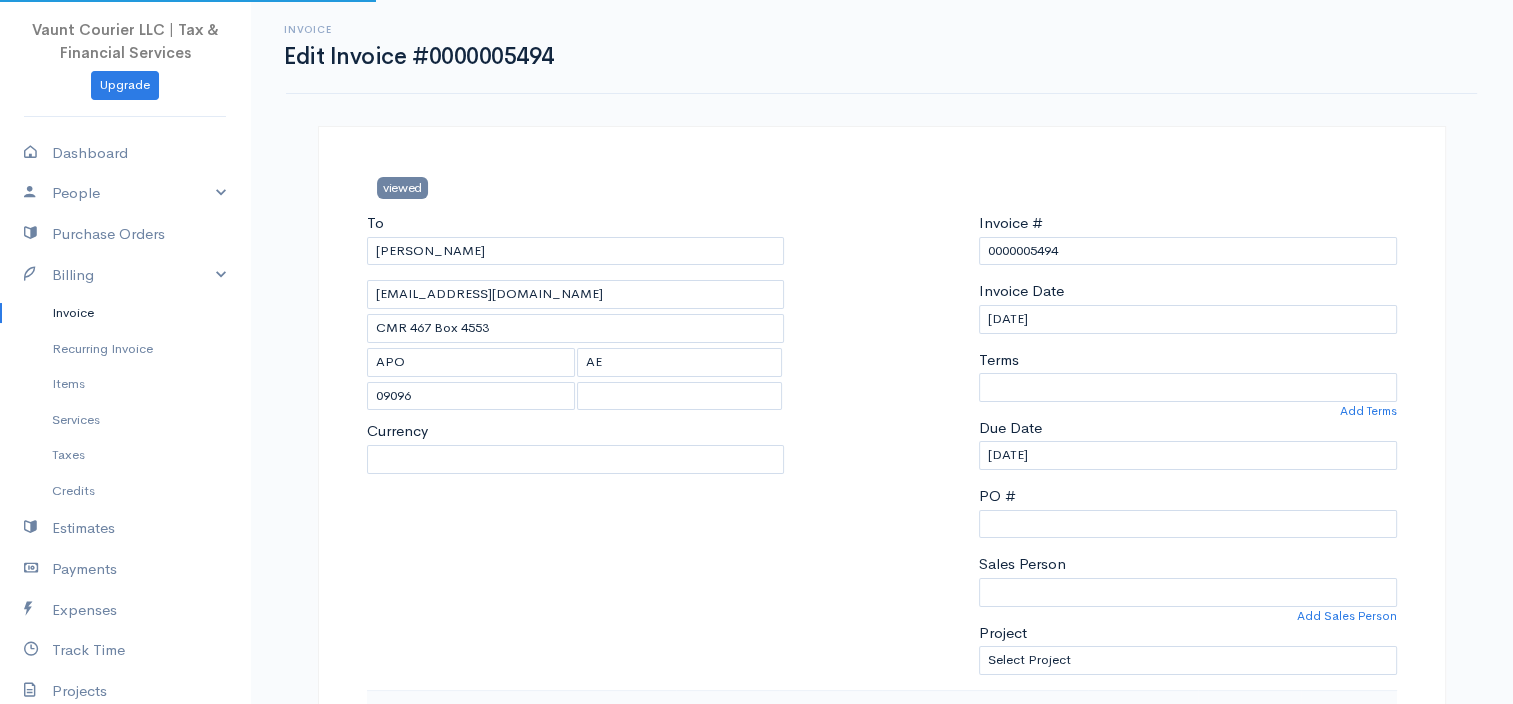 select on "[GEOGRAPHIC_DATA]" 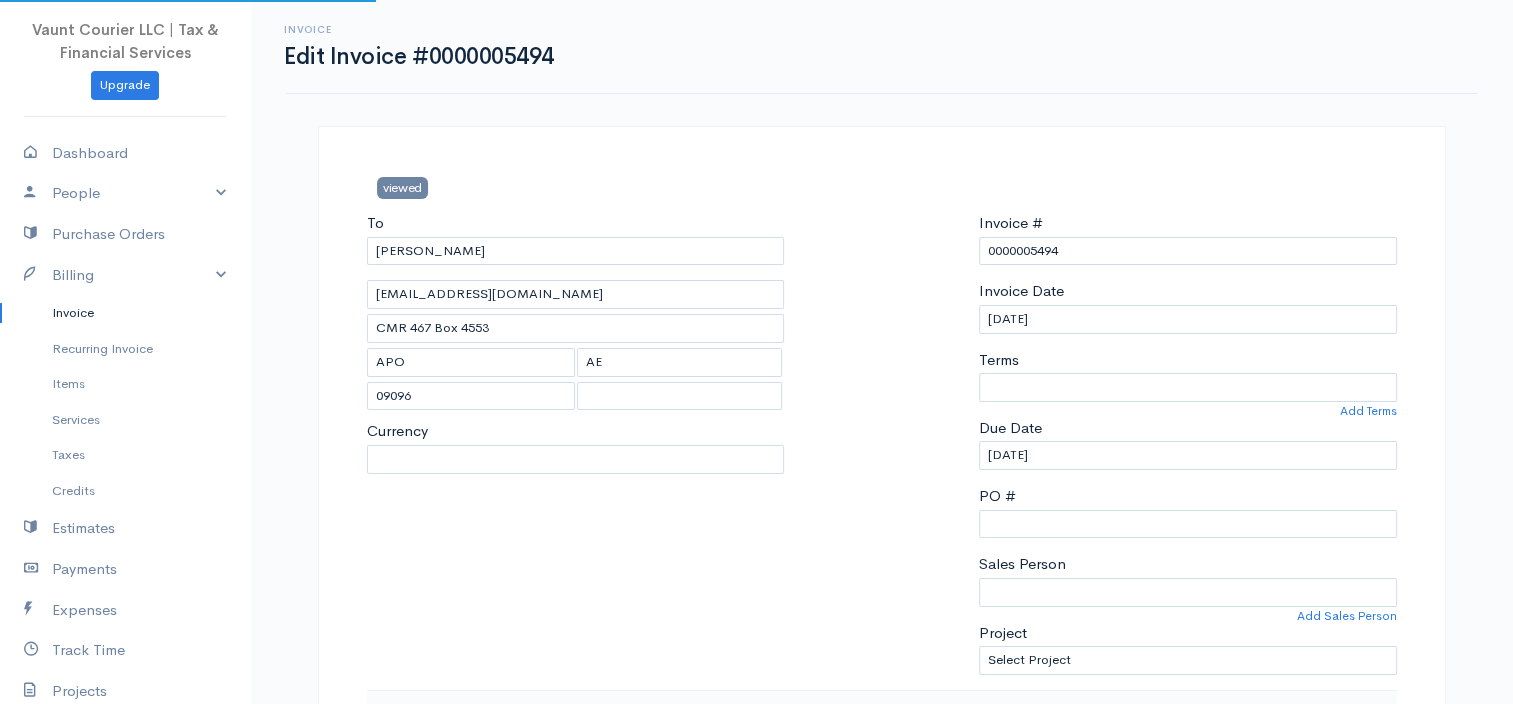 select on "USD" 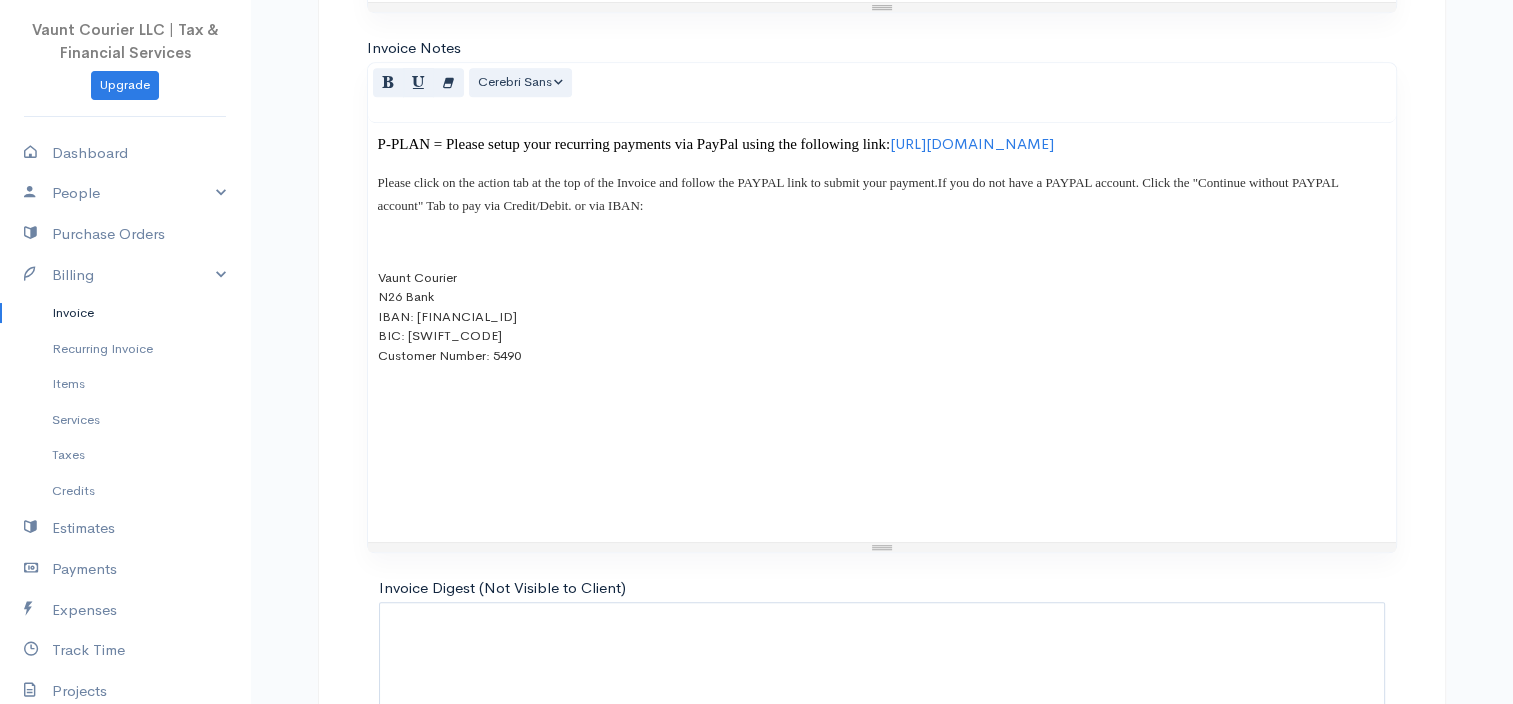 scroll, scrollTop: 1400, scrollLeft: 0, axis: vertical 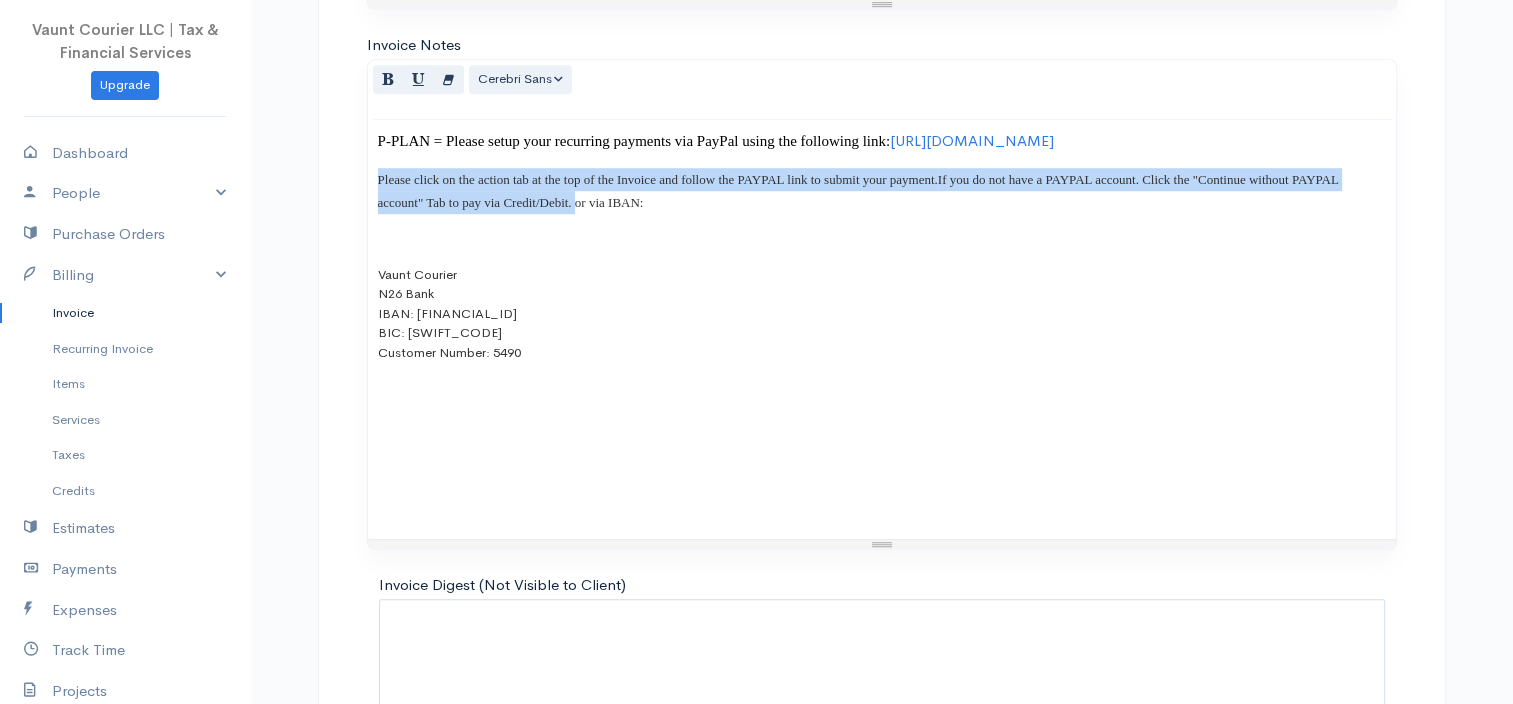 drag, startPoint x: 796, startPoint y: 272, endPoint x: 333, endPoint y: 271, distance: 463.00107 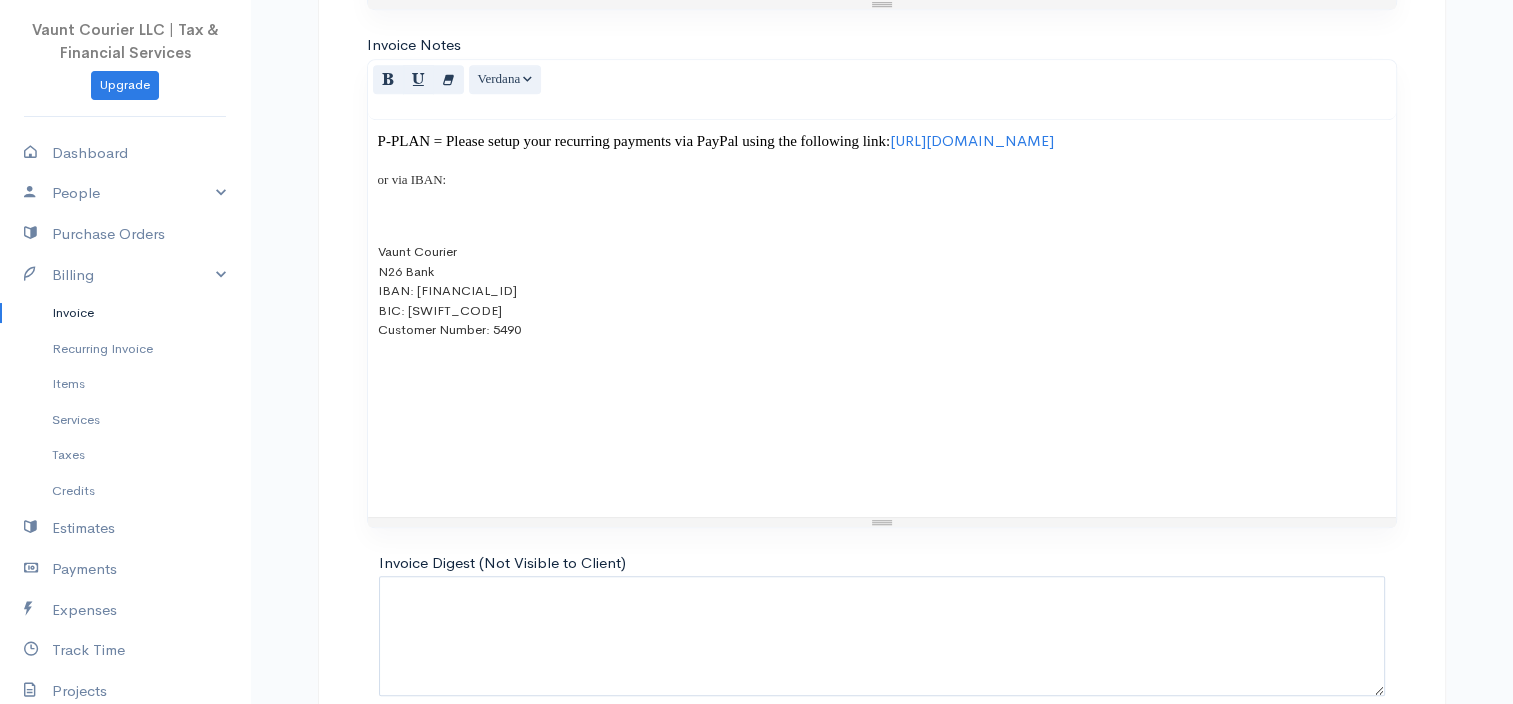 click on "P-PLAN = Please setup your recurring payments via PayPal using the following link:  [URL][DOMAIN_NAME]   or via IBAN: Vaunt Courier N26 Bank IBAN: [FINANCIAL_ID]  BIC: [SWIFT_CODE] Customer Number: 5490" at bounding box center [882, 318] 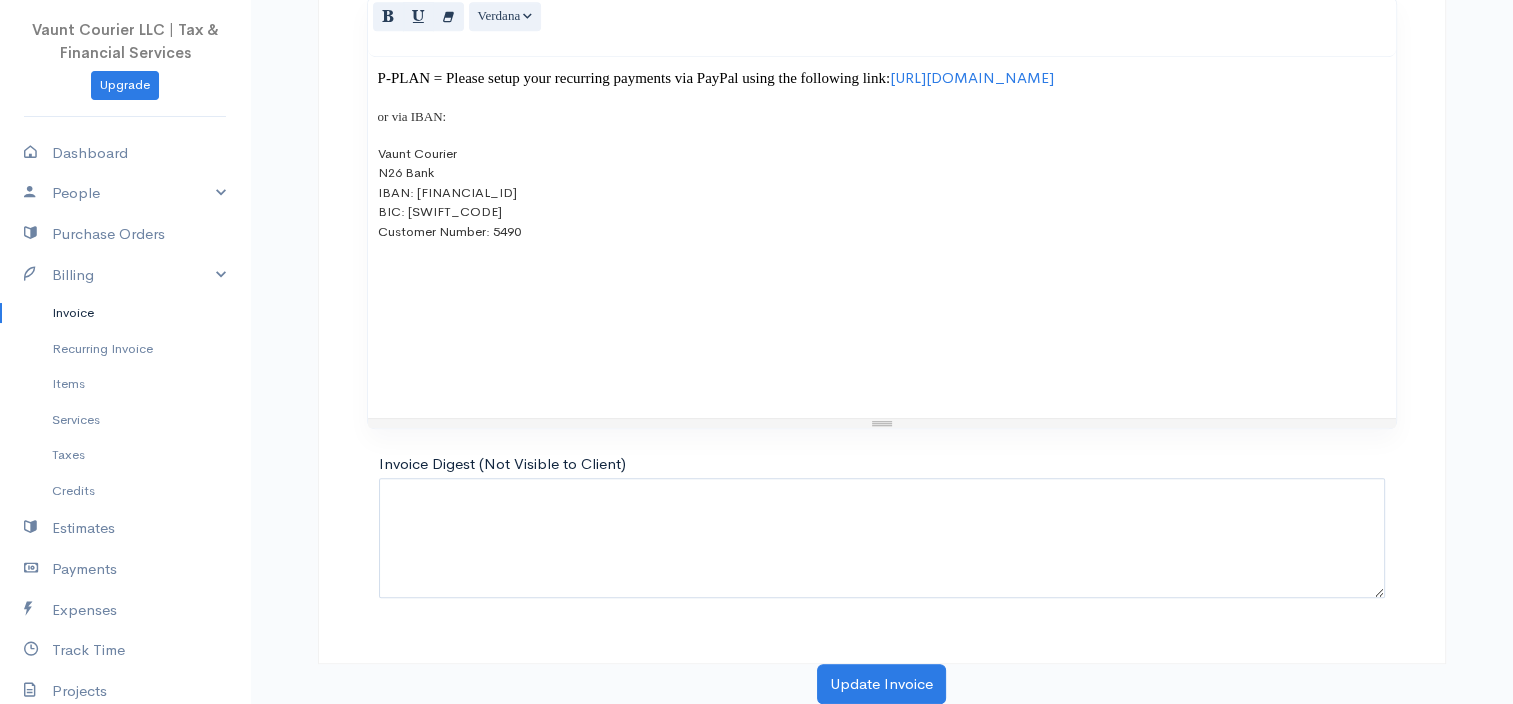 scroll, scrollTop: 1532, scrollLeft: 0, axis: vertical 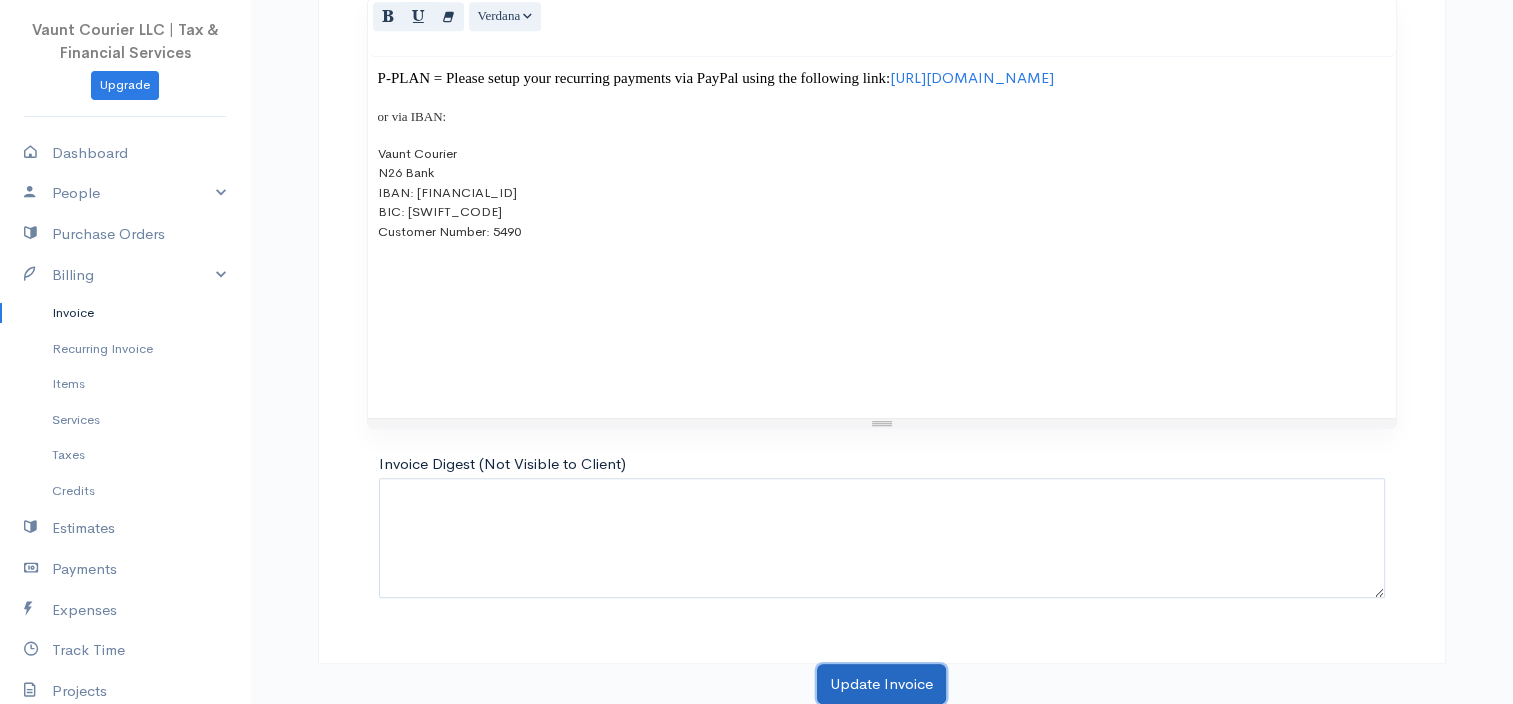 click on "Update Invoice" at bounding box center [881, 684] 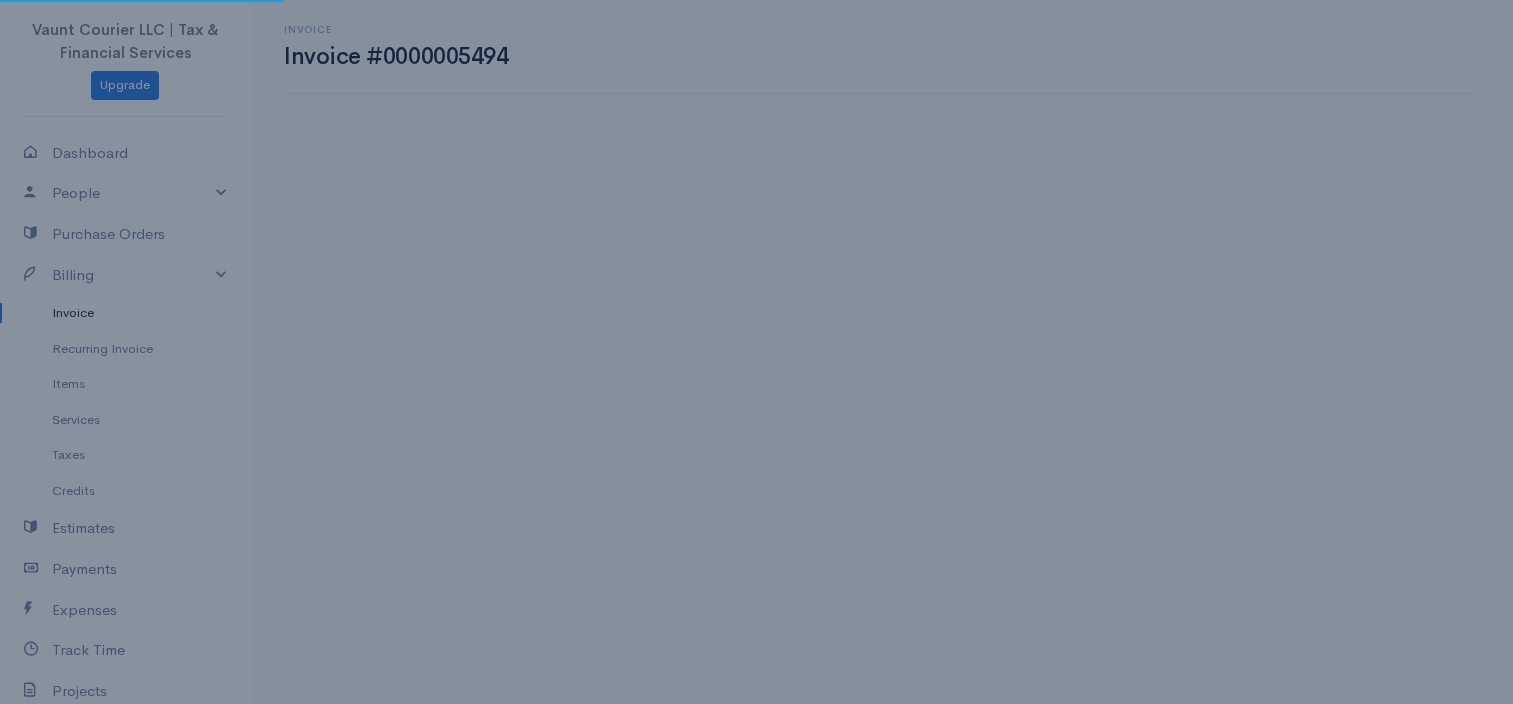 scroll, scrollTop: 0, scrollLeft: 0, axis: both 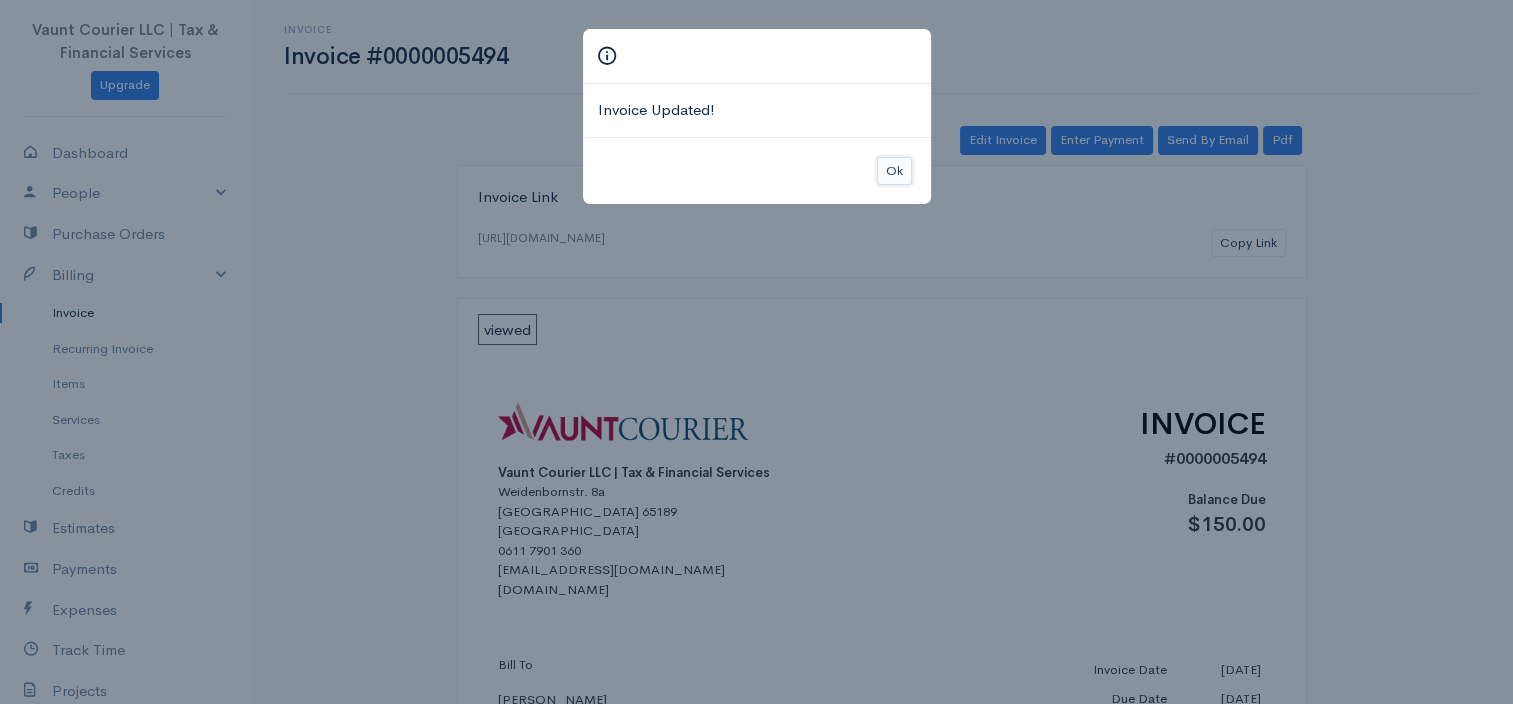 click on "Ok" at bounding box center (894, 171) 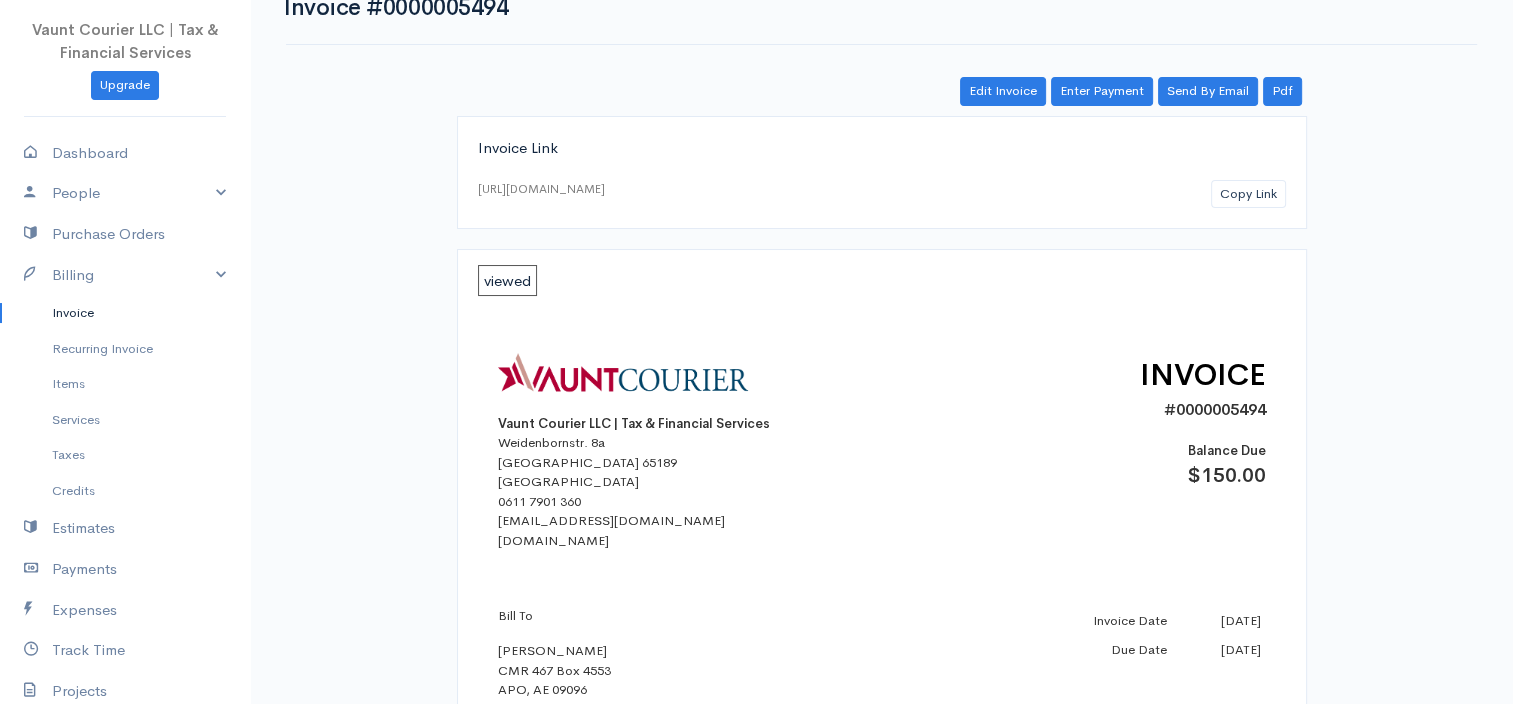 scroll, scrollTop: 0, scrollLeft: 0, axis: both 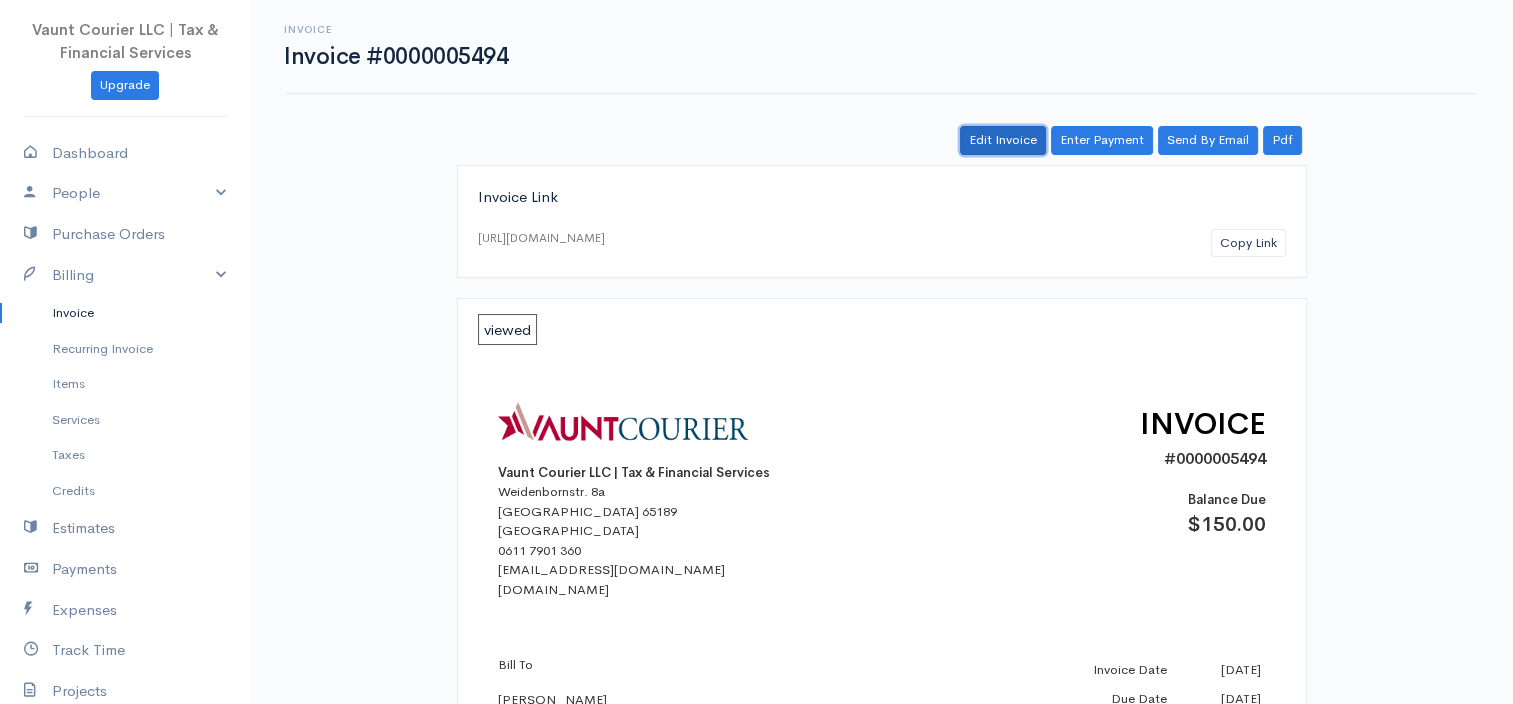 click on "Edit Invoice" at bounding box center (1003, 140) 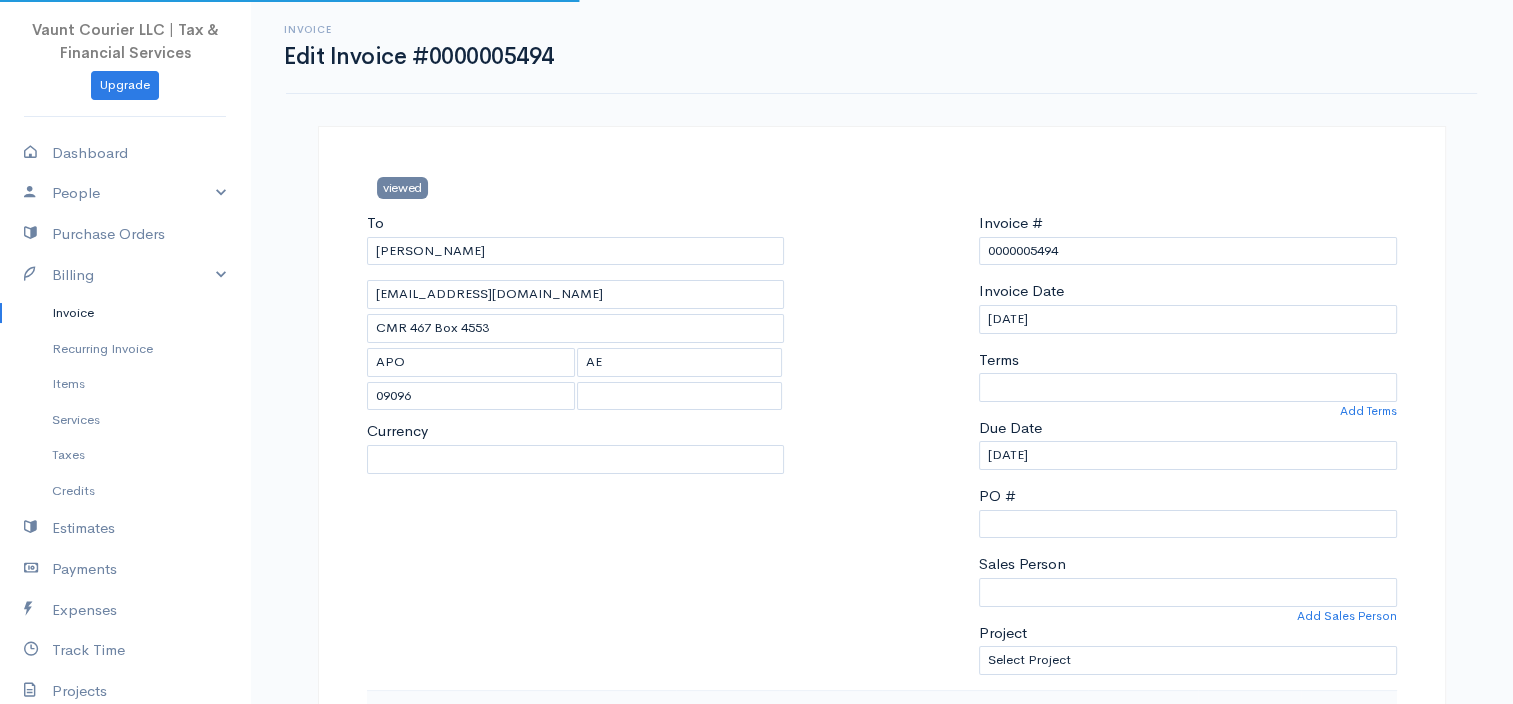 select on "[GEOGRAPHIC_DATA]" 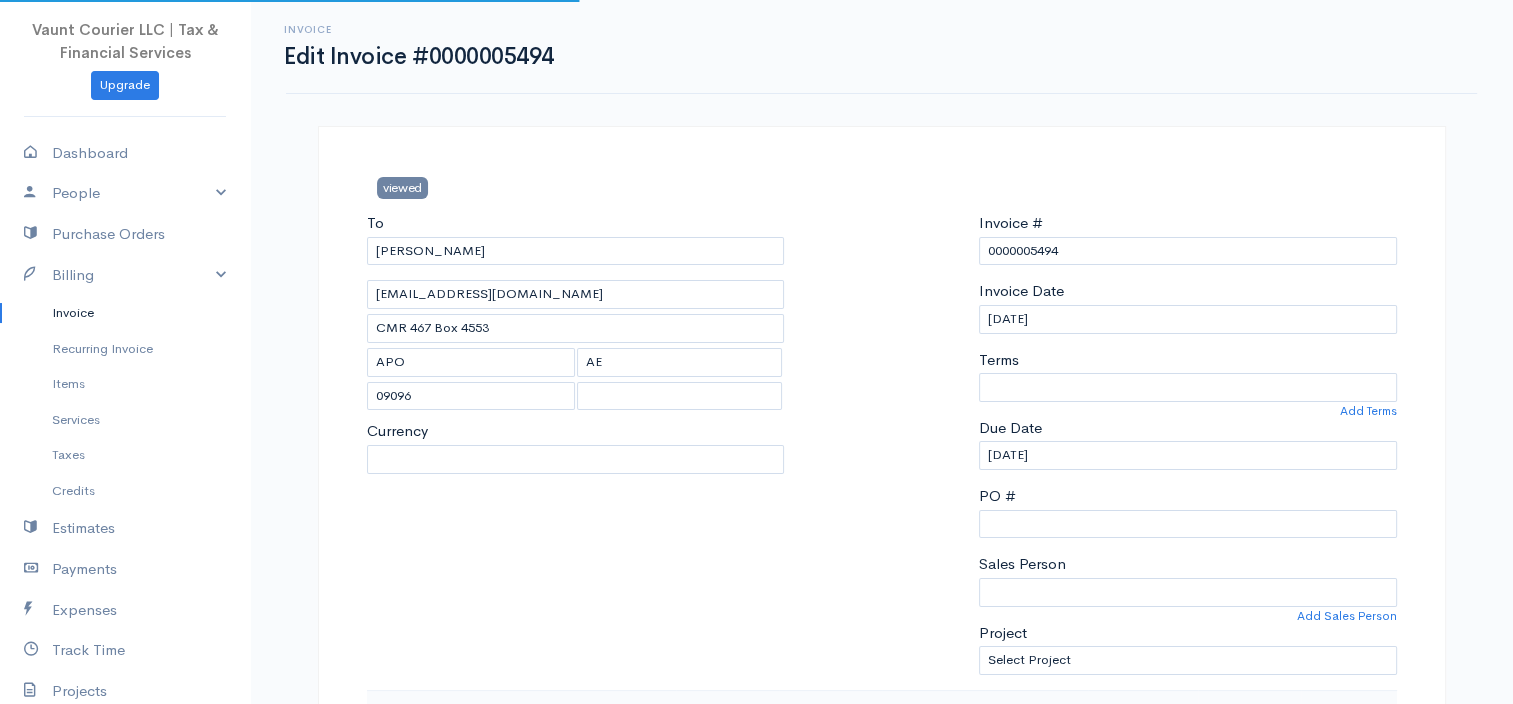 select on "USD" 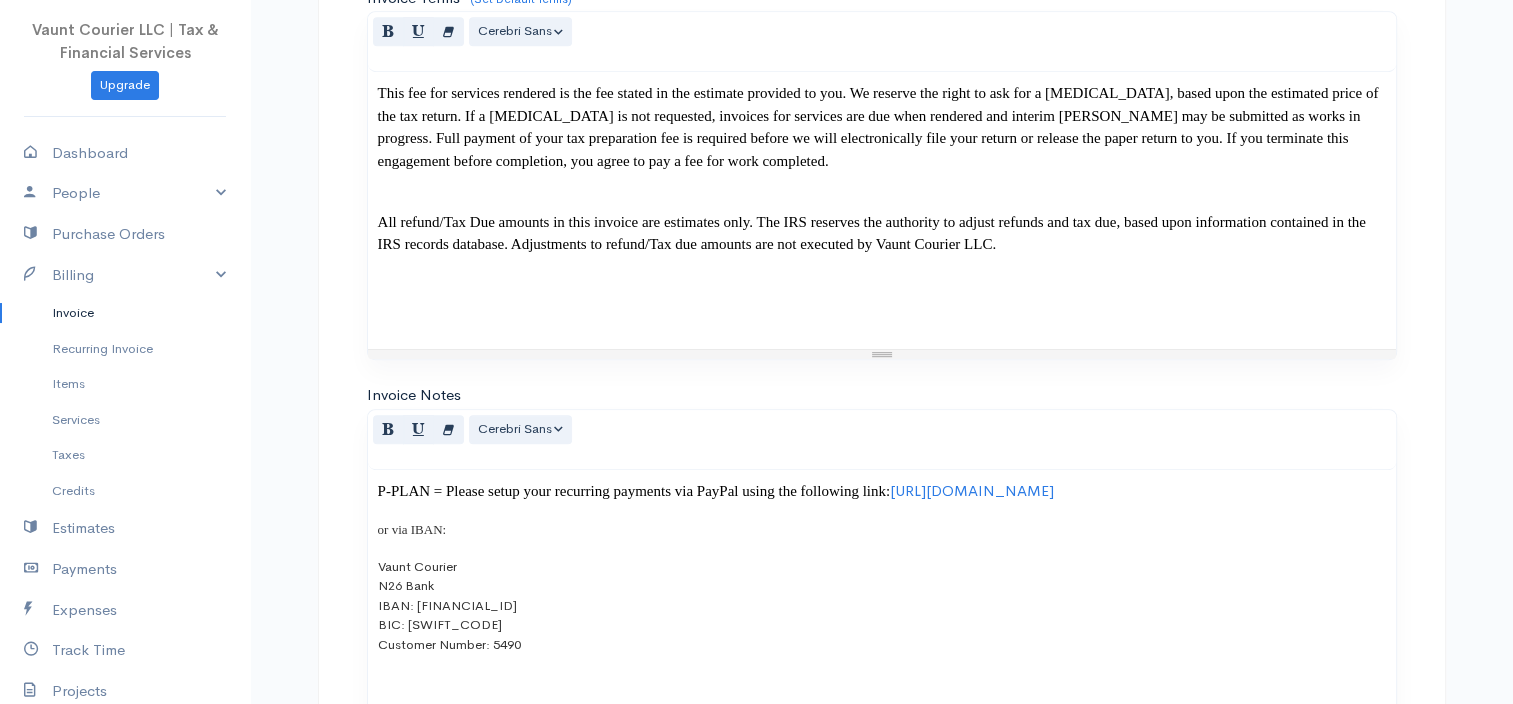 scroll, scrollTop: 1300, scrollLeft: 0, axis: vertical 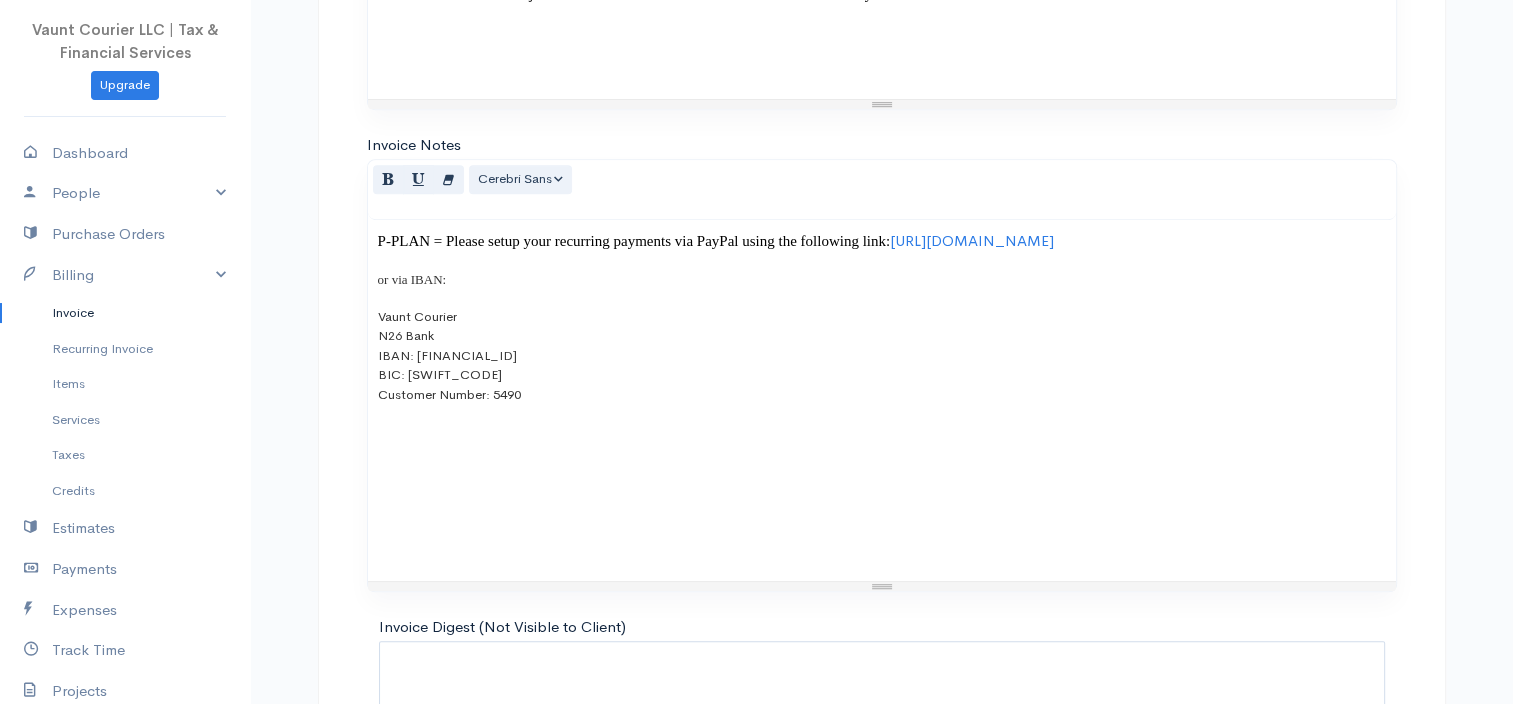 click on "Vaunt Courier N26 Bank IBAN: [FINANCIAL_ID]  BIC: [SWIFT_CODE] Customer Number: 5490" at bounding box center (882, 356) 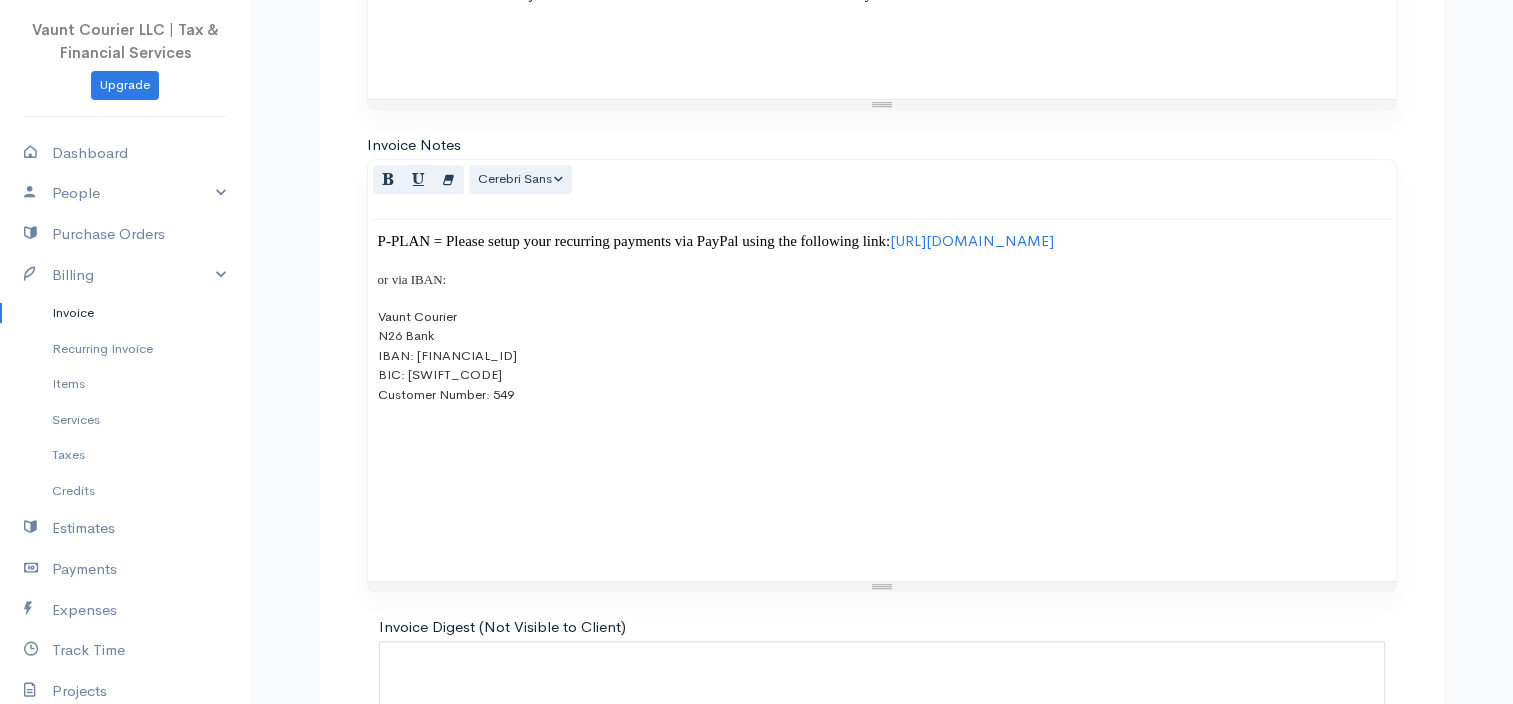 type 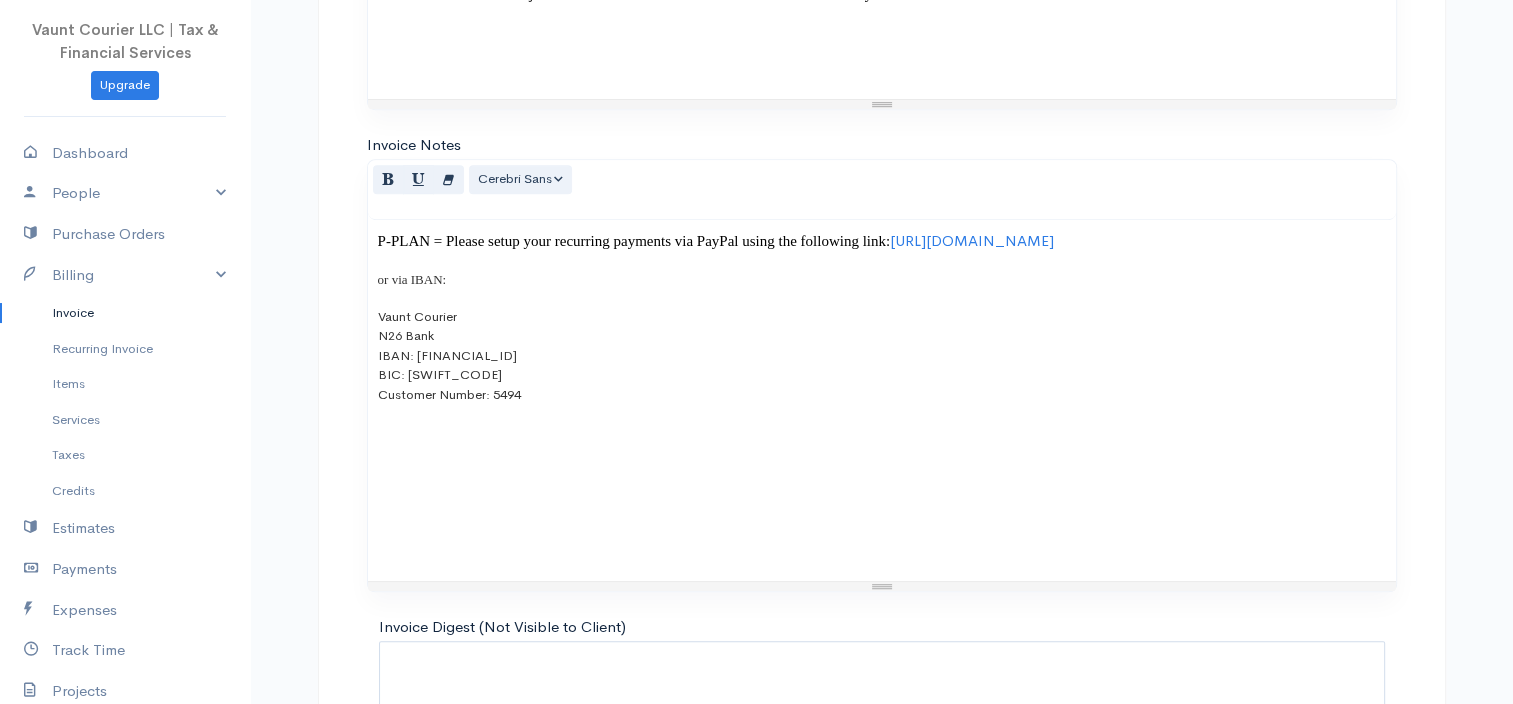 drag, startPoint x: 716, startPoint y: 535, endPoint x: 725, endPoint y: 560, distance: 26.57066 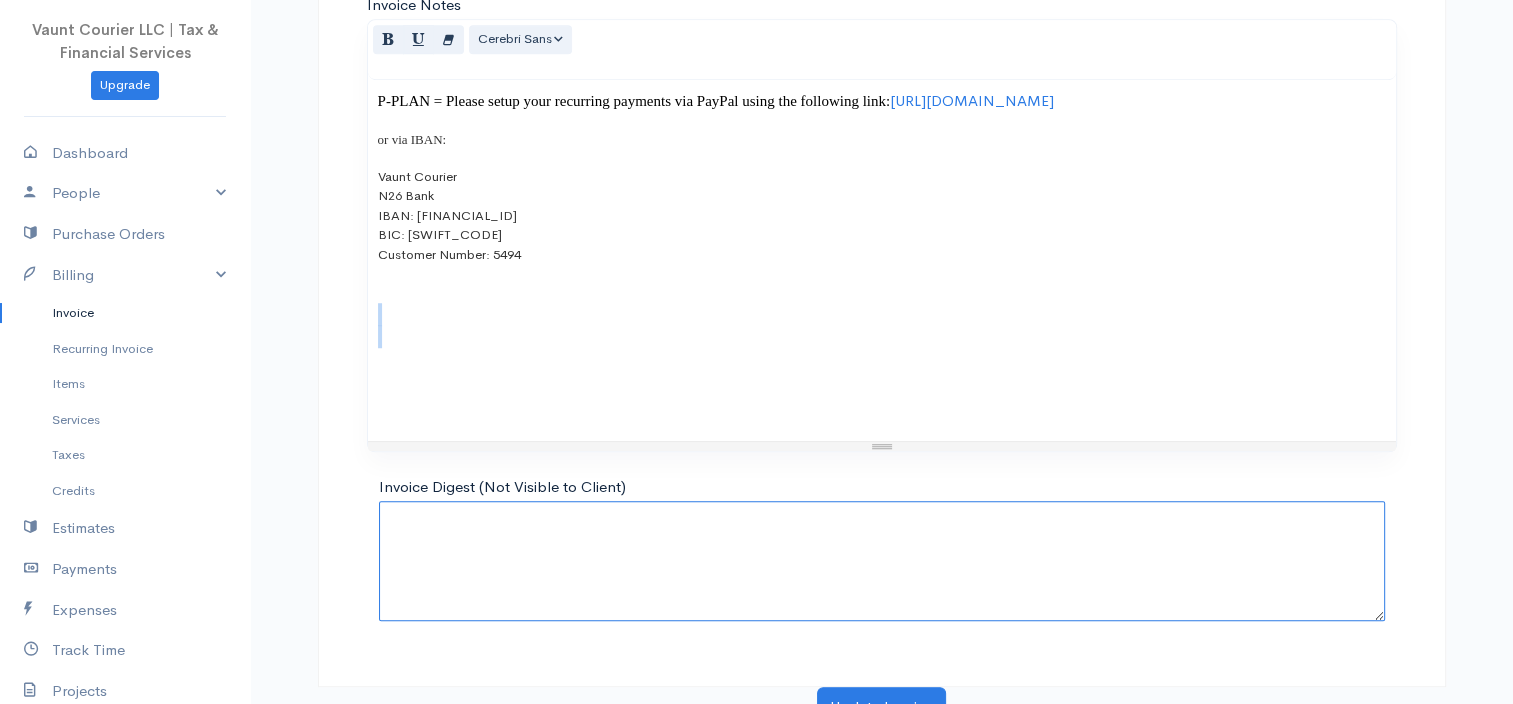 scroll, scrollTop: 1532, scrollLeft: 0, axis: vertical 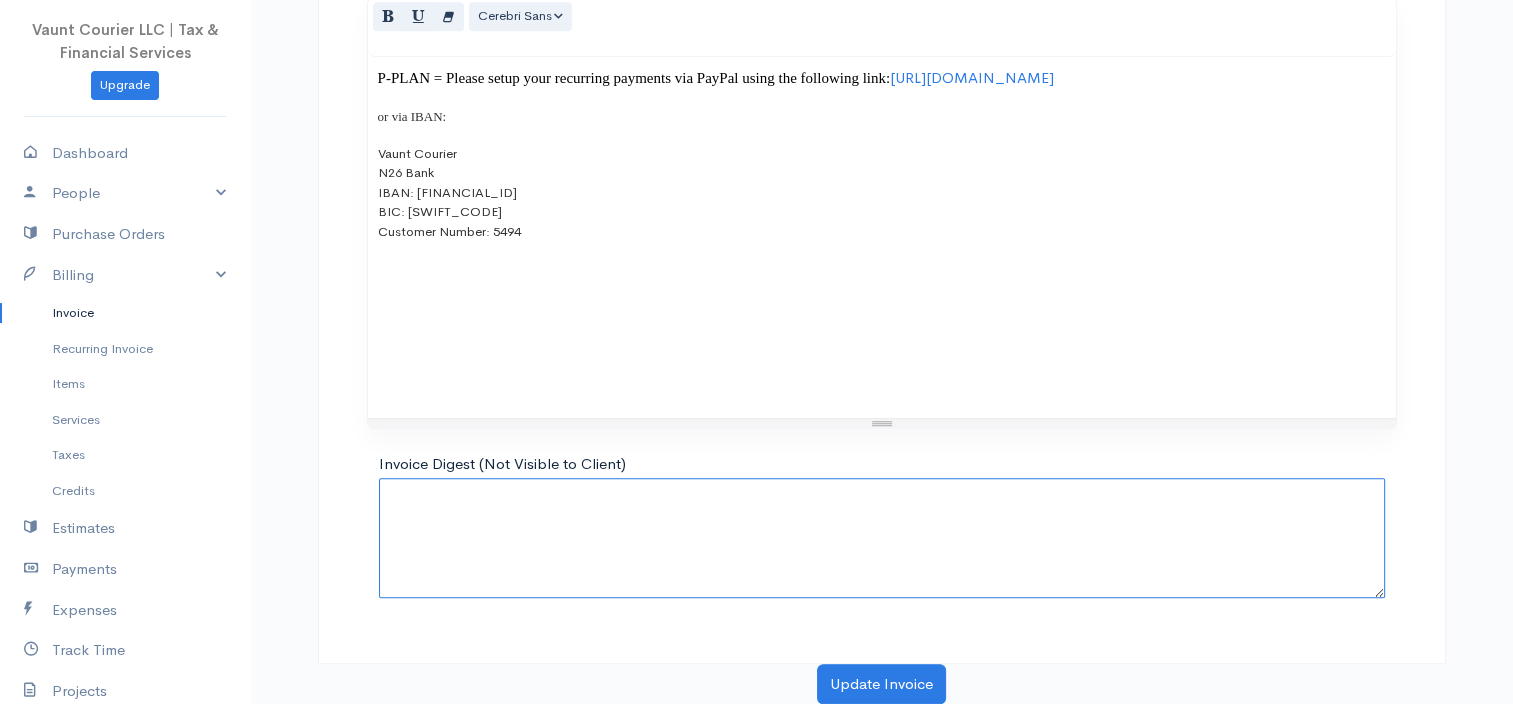 click on "Invoice Digest (Not Visible to Client)" at bounding box center [882, 538] 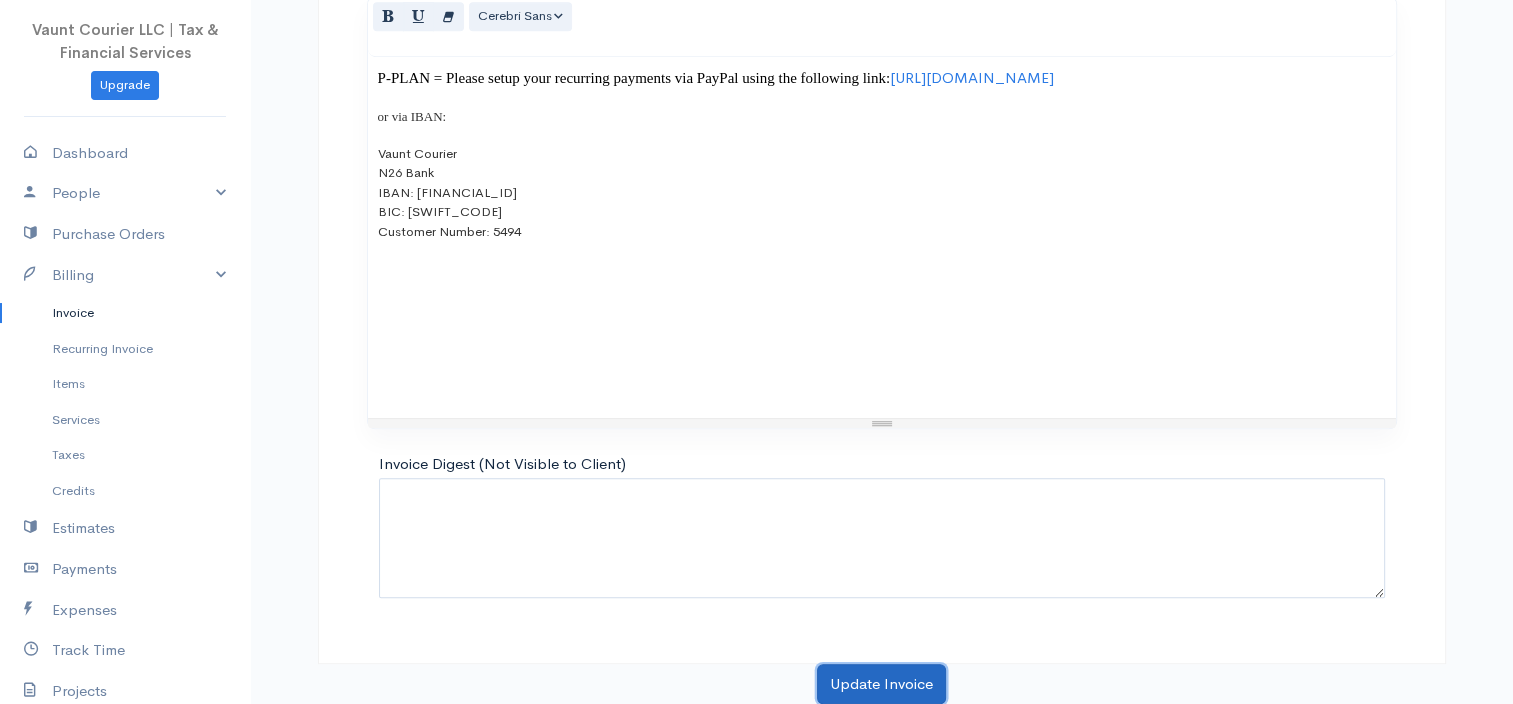 click on "Update Invoice" at bounding box center [881, 684] 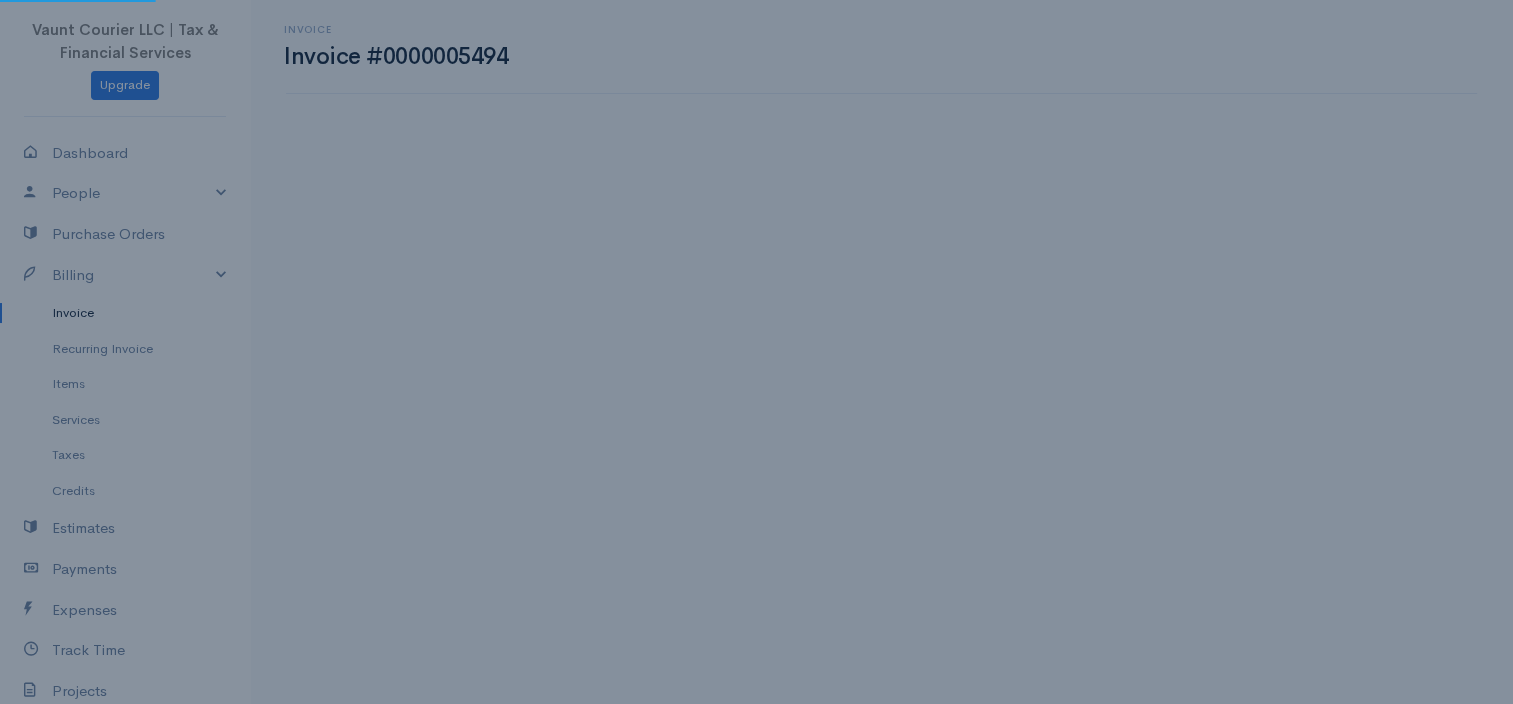 scroll, scrollTop: 0, scrollLeft: 0, axis: both 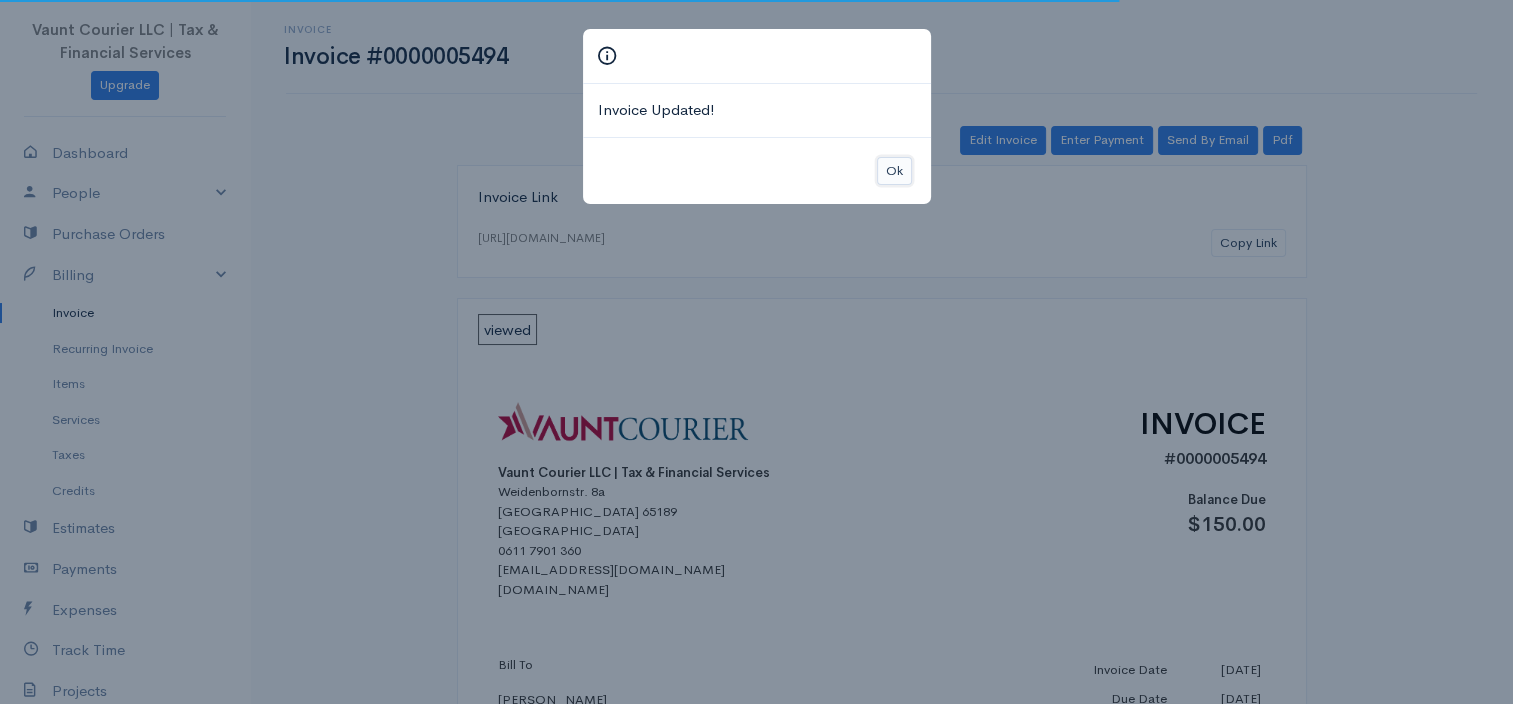 click on "Ok" at bounding box center (894, 171) 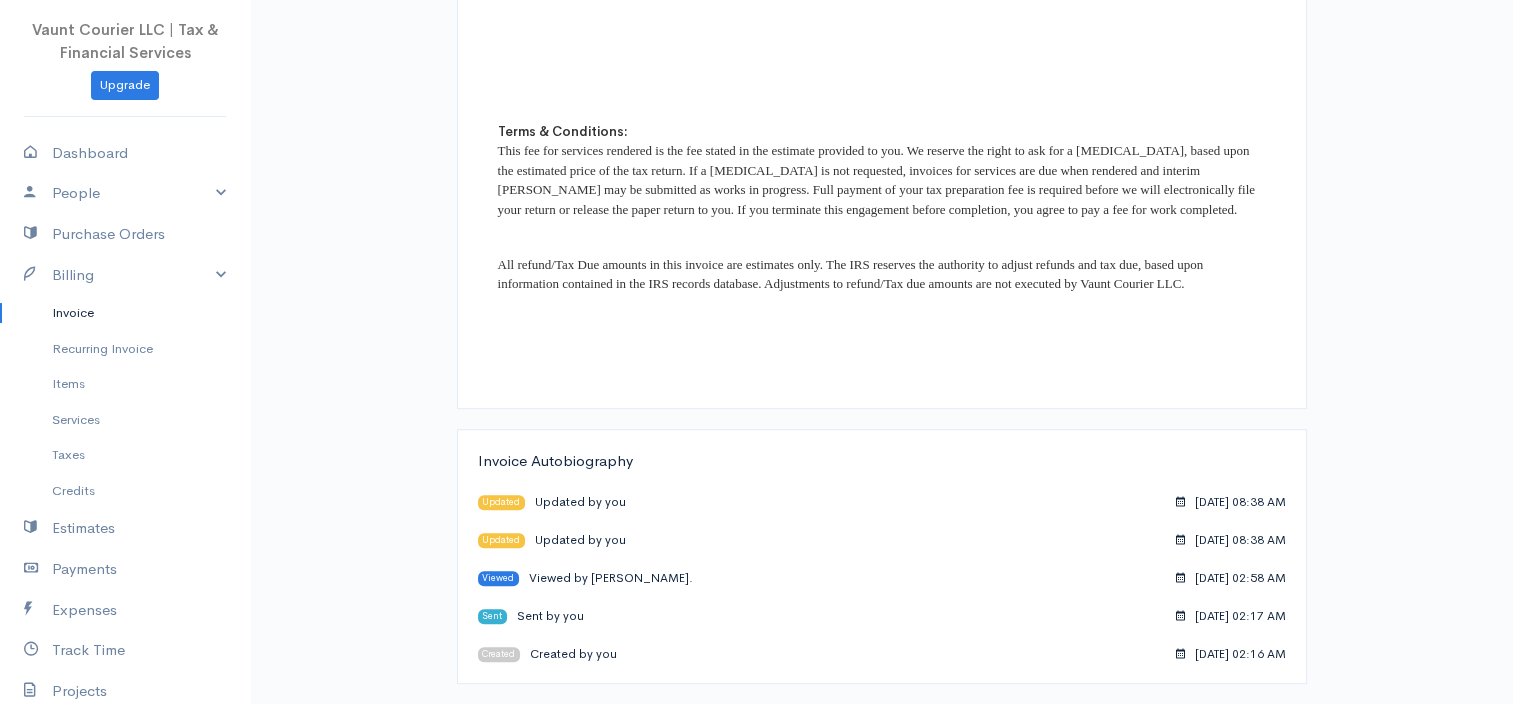 scroll, scrollTop: 1412, scrollLeft: 0, axis: vertical 